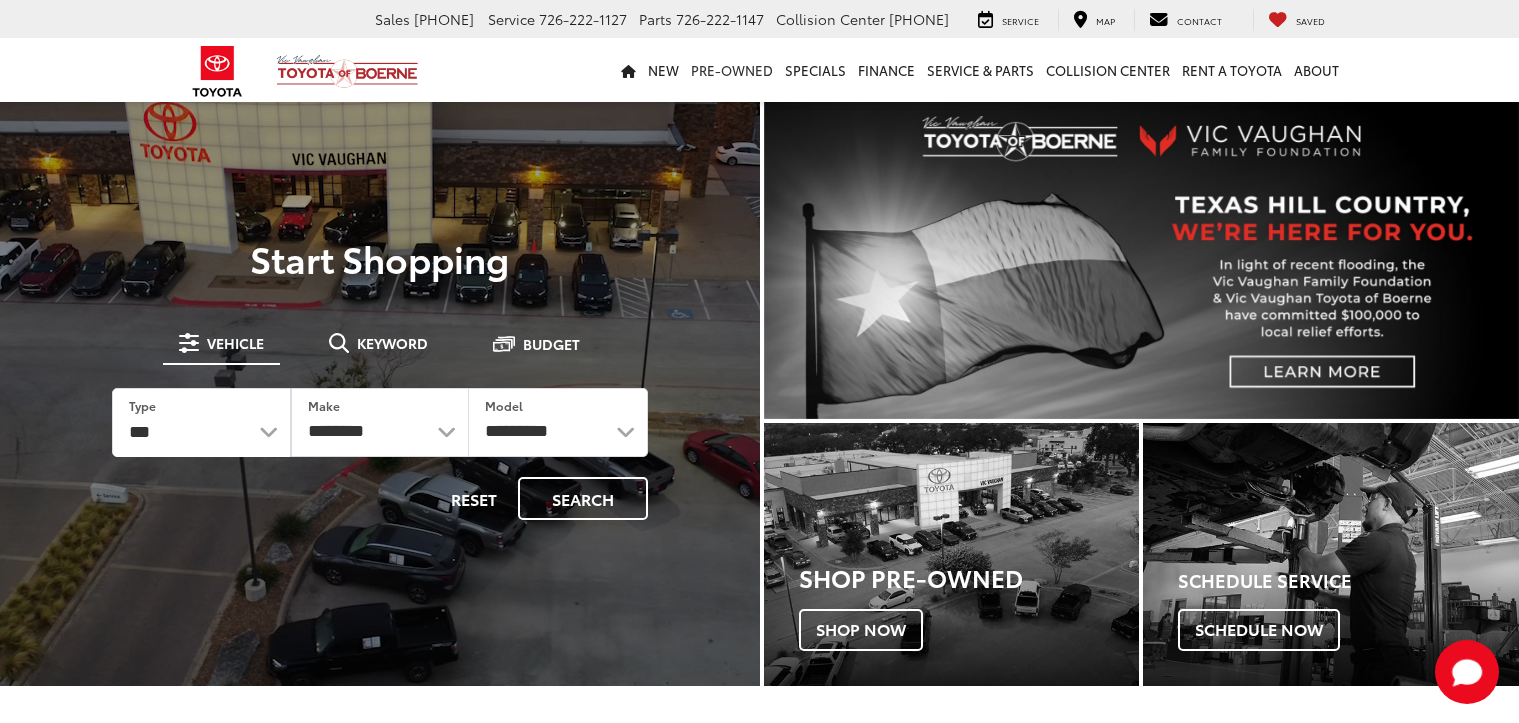 scroll, scrollTop: 0, scrollLeft: 0, axis: both 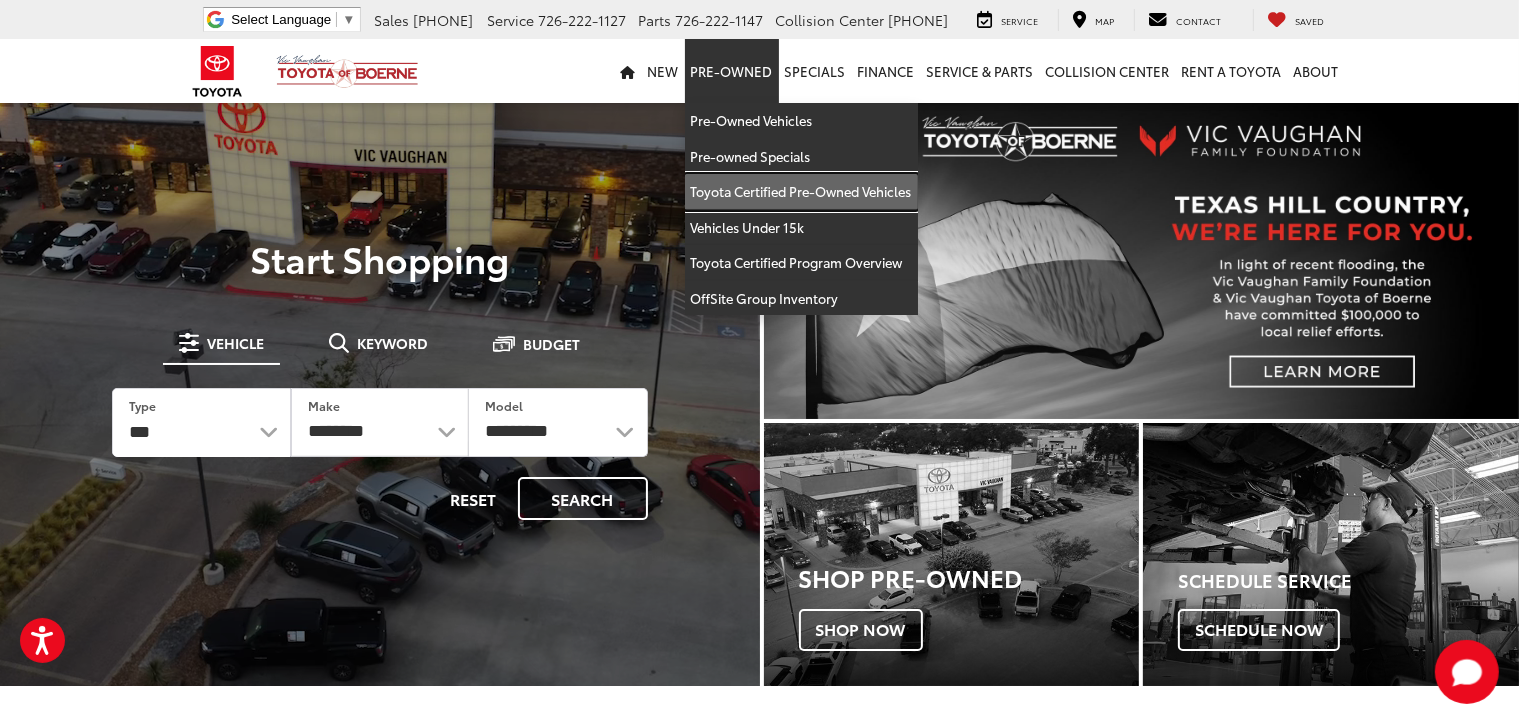 click on "Toyota Certified Pre-Owned Vehicles" at bounding box center [801, 192] 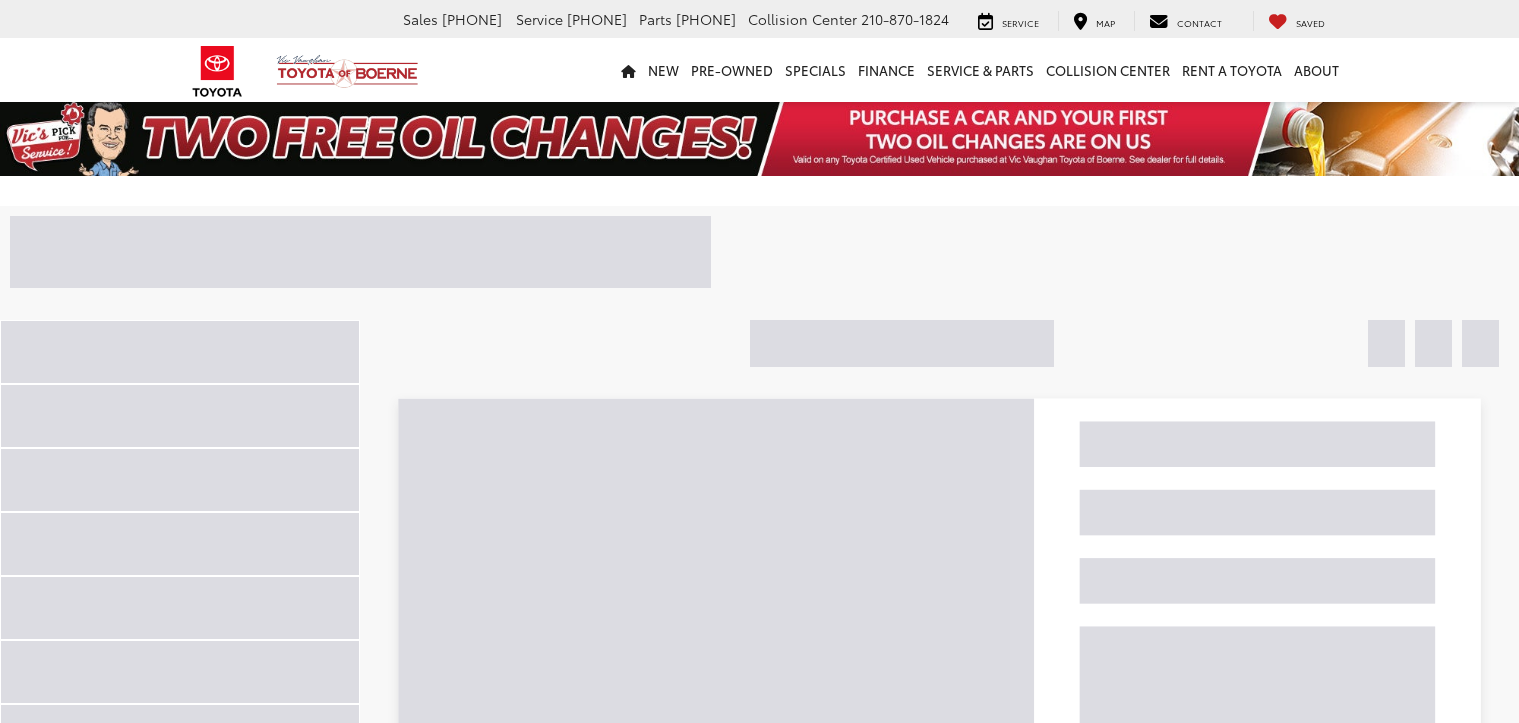 scroll, scrollTop: 0, scrollLeft: 0, axis: both 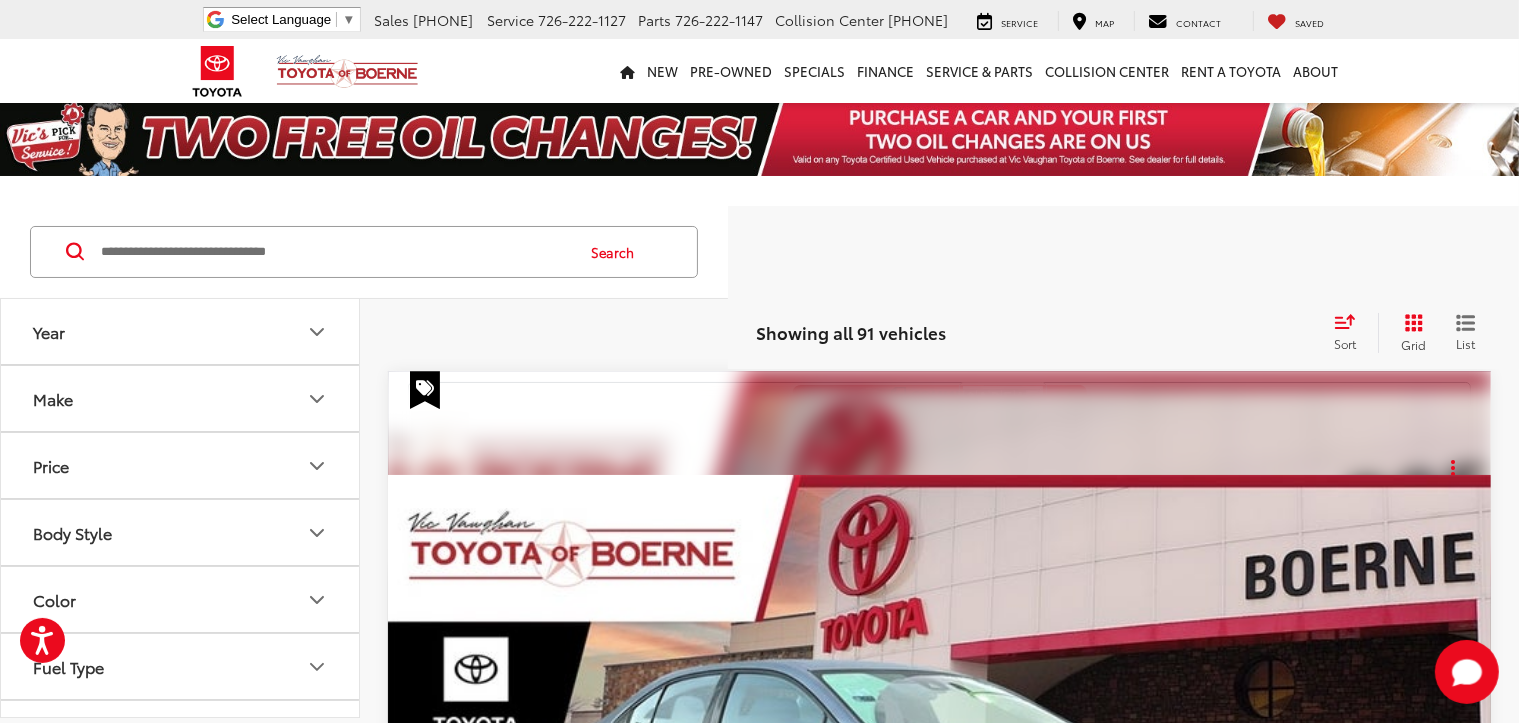click 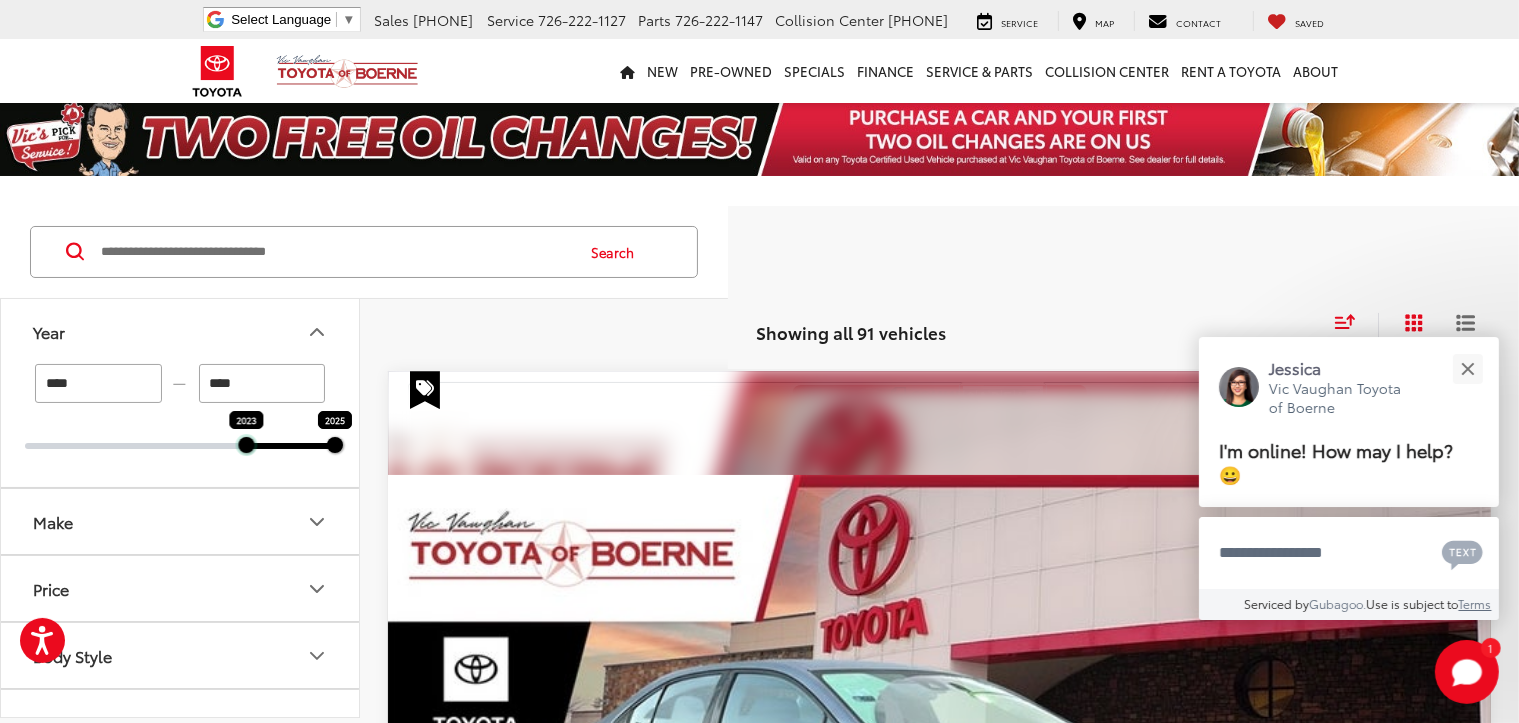 drag, startPoint x: 24, startPoint y: 444, endPoint x: 257, endPoint y: 461, distance: 233.61935 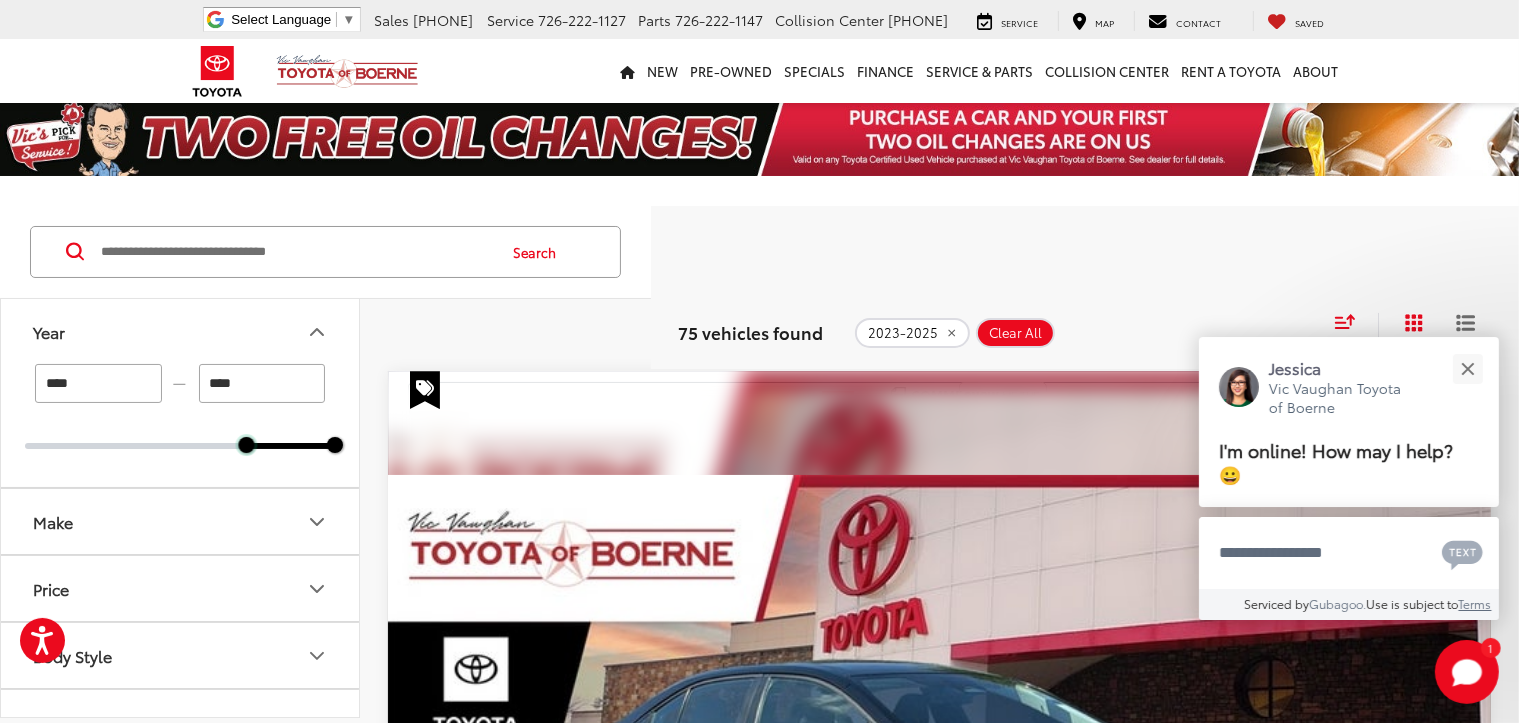 scroll, scrollTop: 0, scrollLeft: 0, axis: both 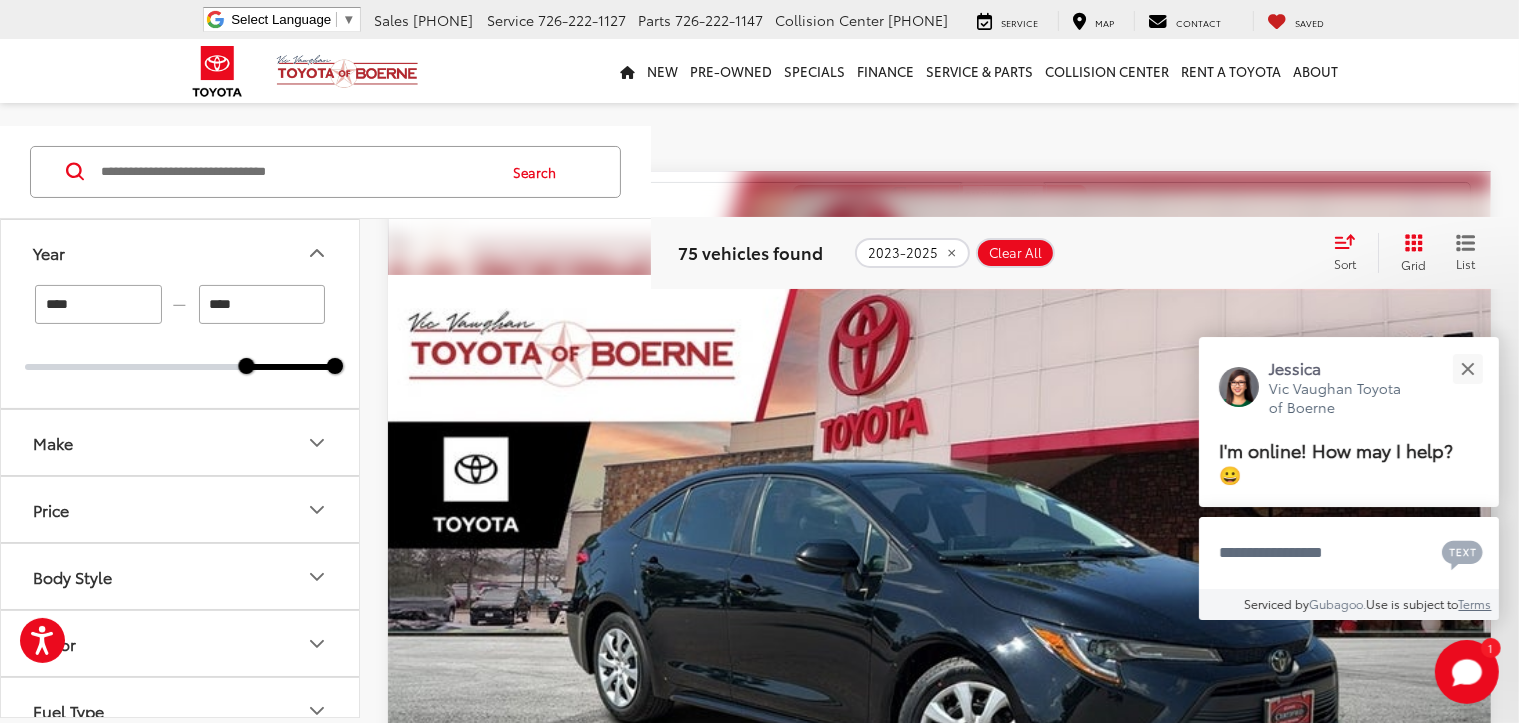 click 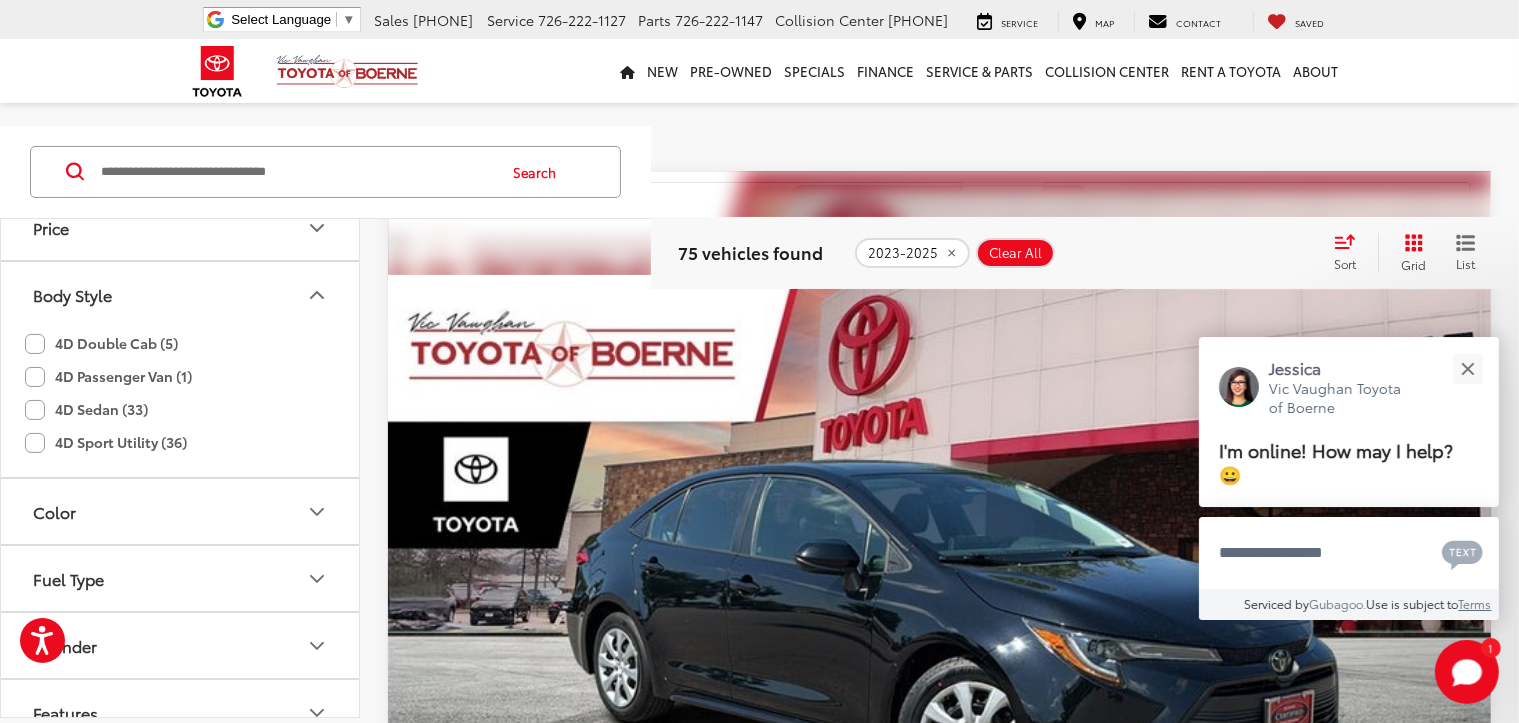 scroll, scrollTop: 300, scrollLeft: 0, axis: vertical 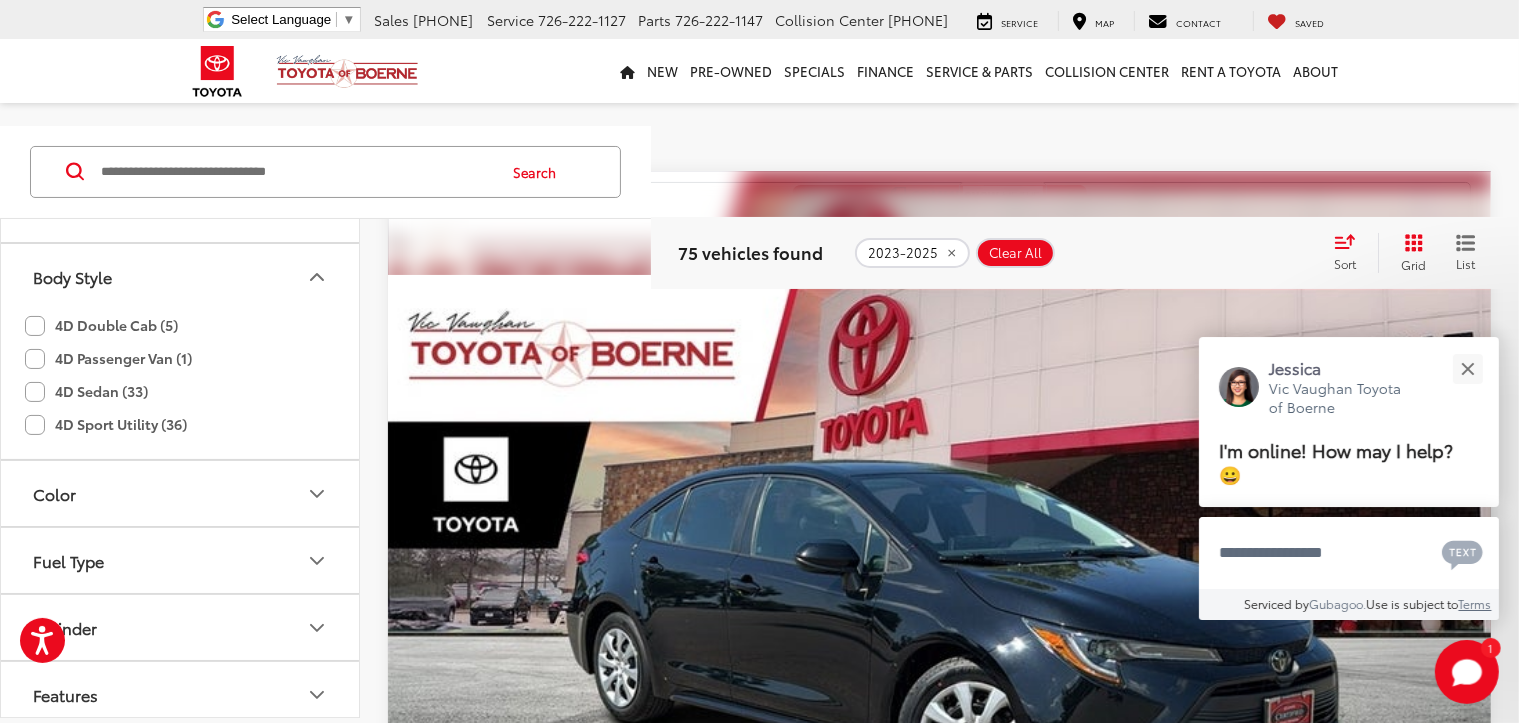 click on "4D Sport Utility (36)" 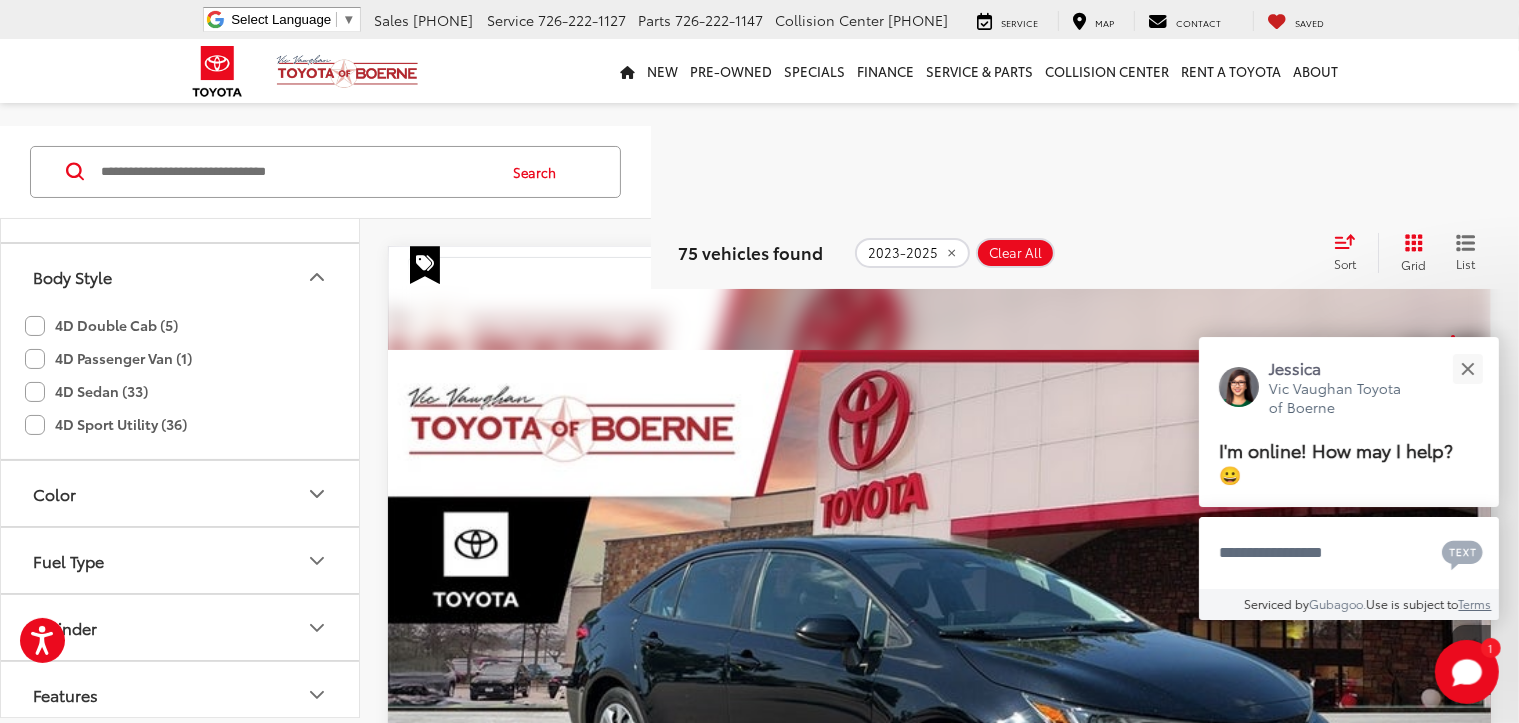 scroll, scrollTop: 80, scrollLeft: 0, axis: vertical 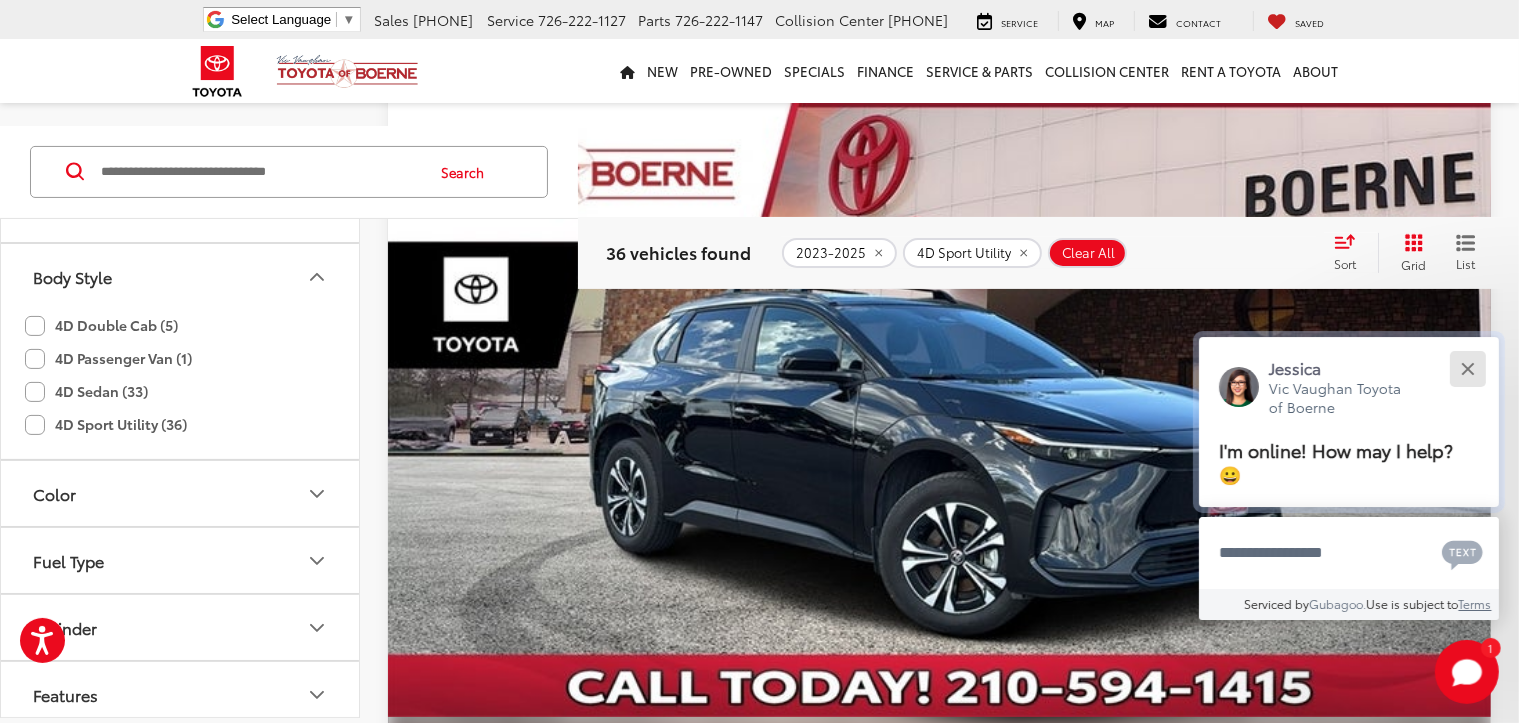 click at bounding box center (1467, 368) 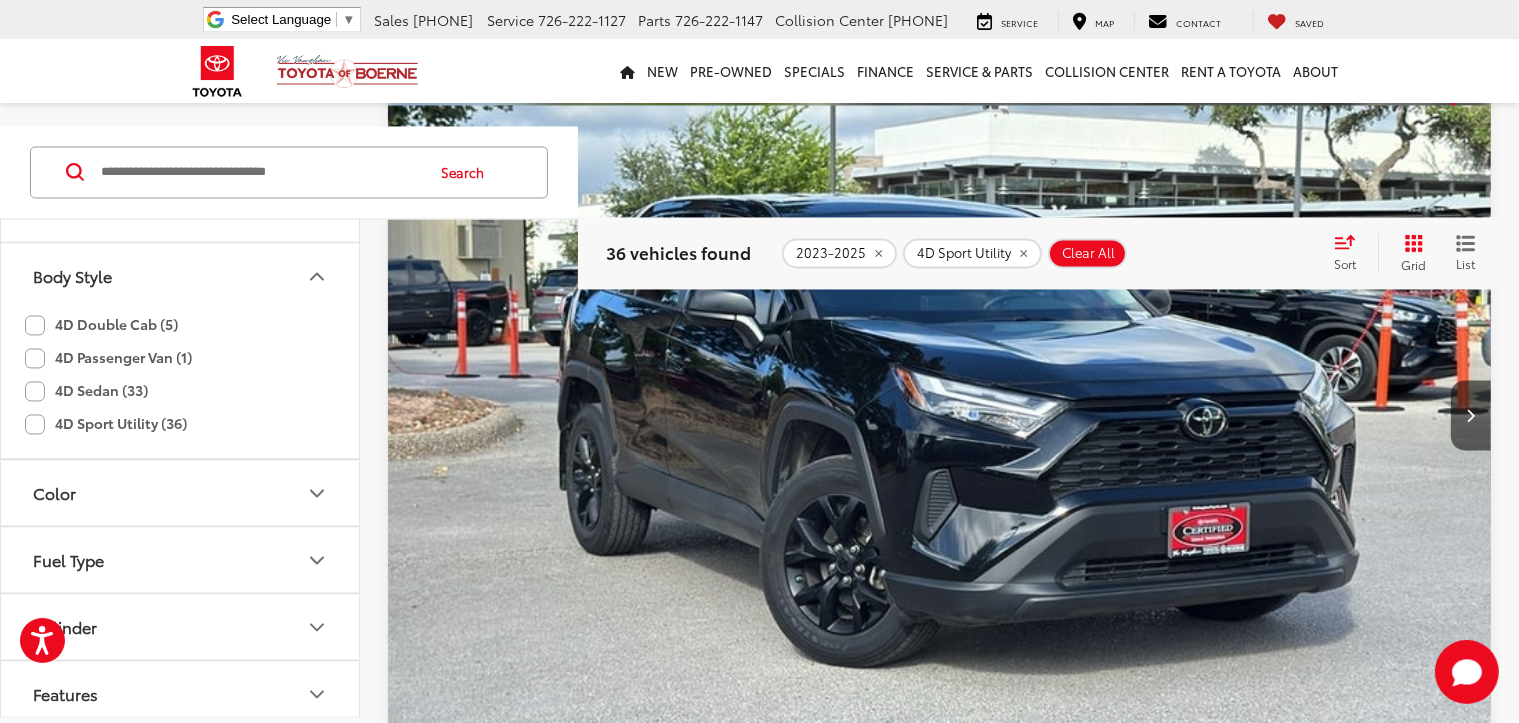 scroll, scrollTop: 3880, scrollLeft: 0, axis: vertical 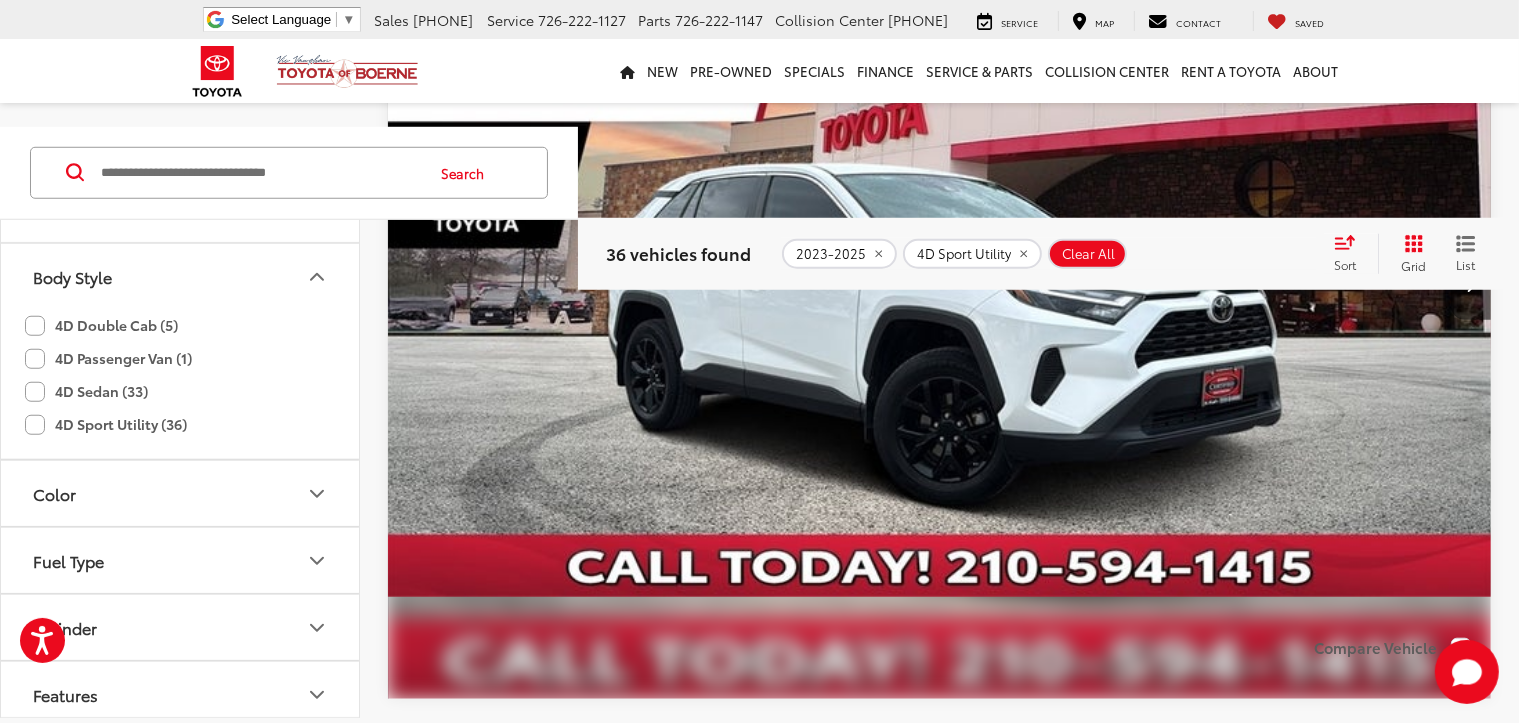 click on "2" at bounding box center [1193, 1665] 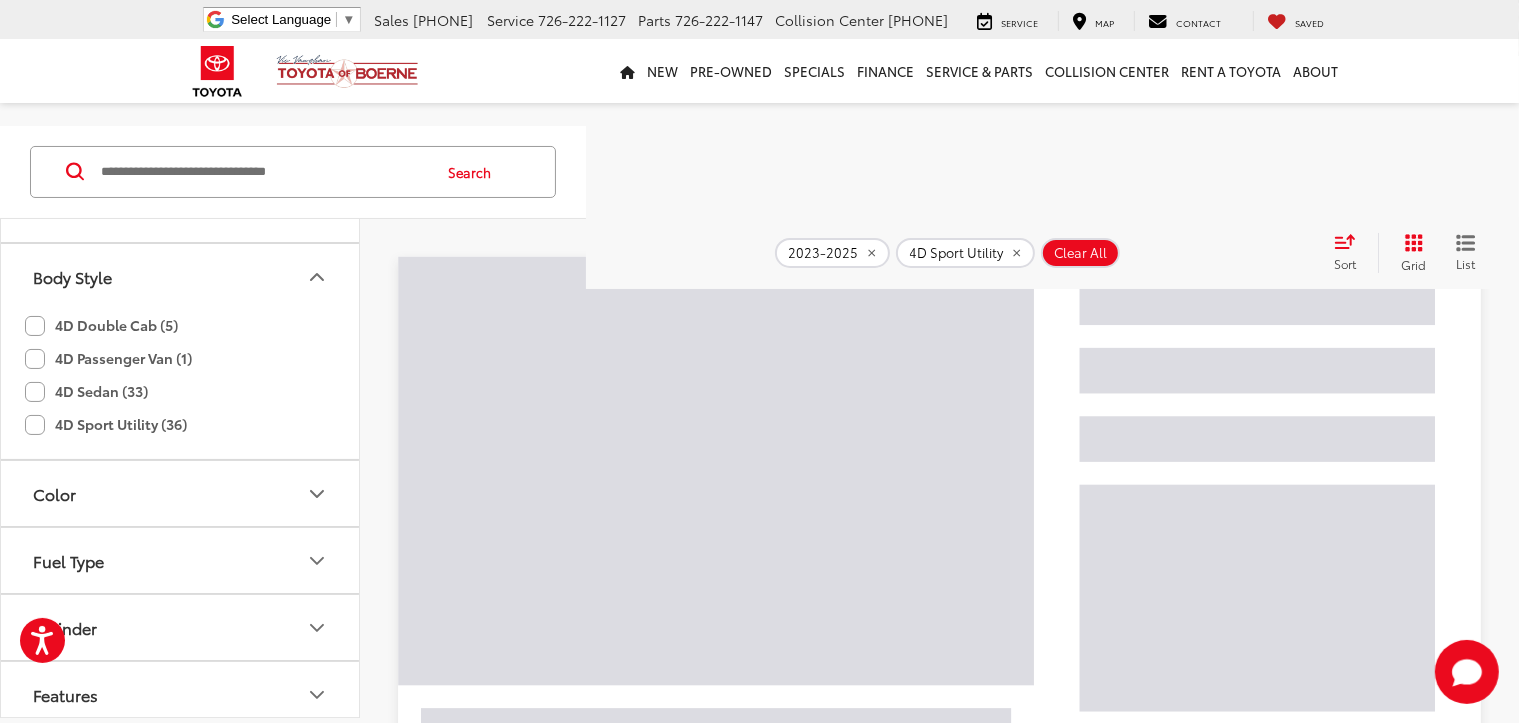 scroll, scrollTop: 80, scrollLeft: 0, axis: vertical 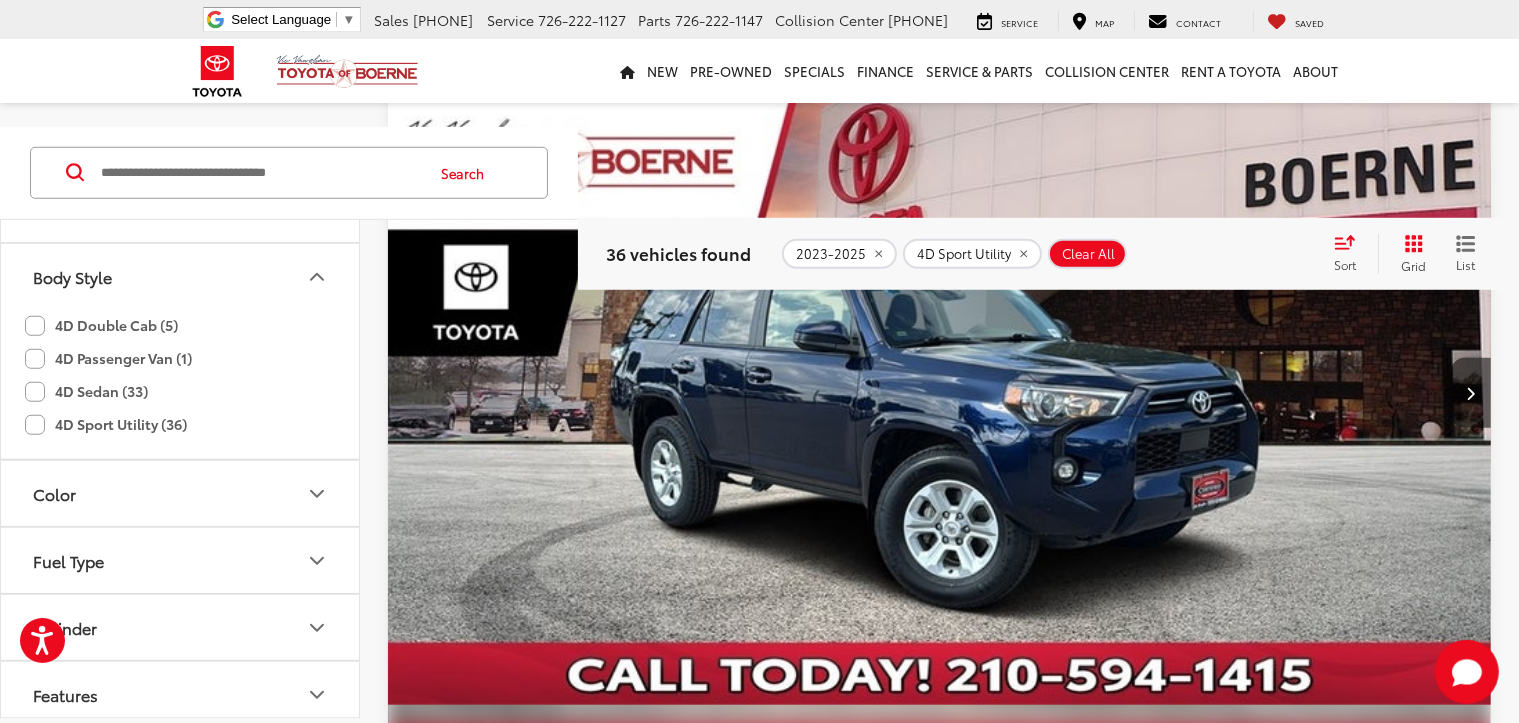 click on "3" at bounding box center (1223, 1773) 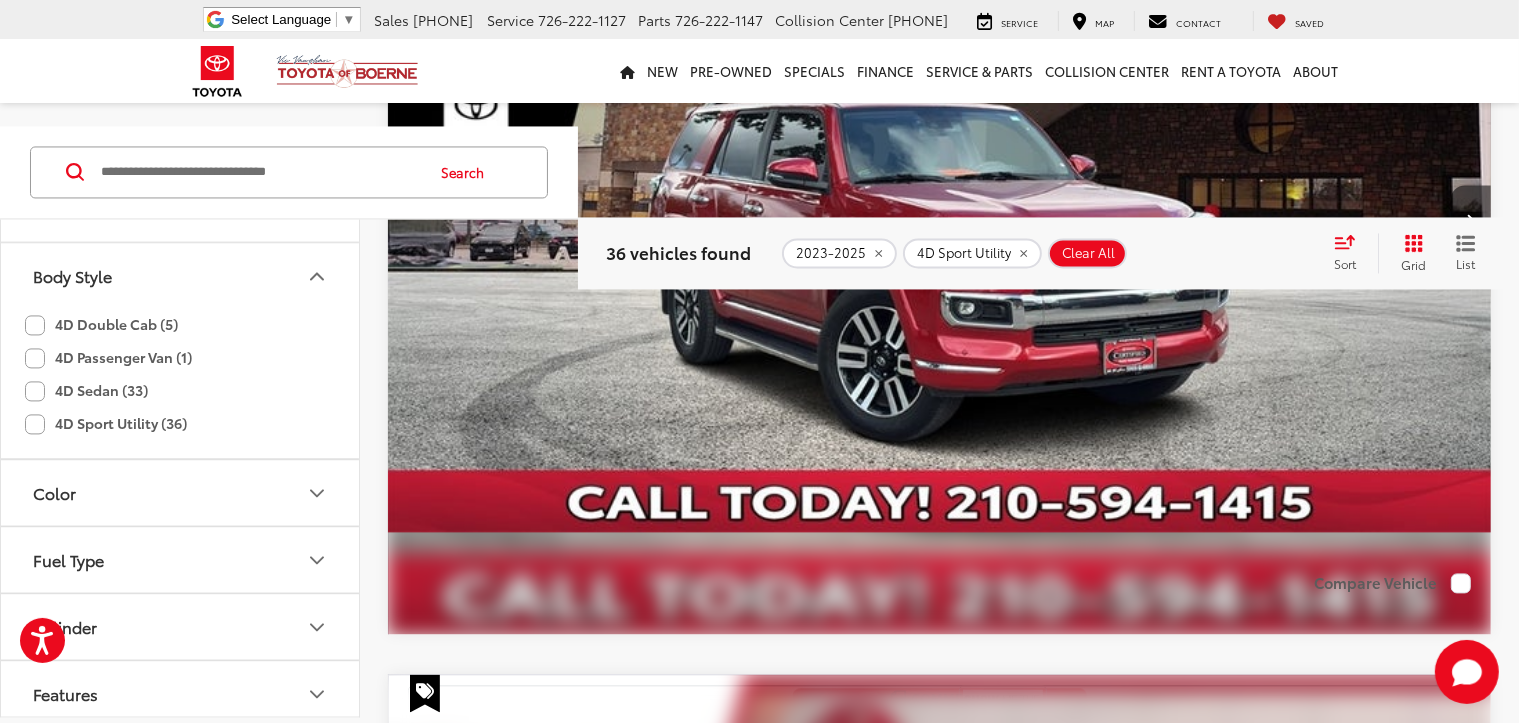 scroll, scrollTop: 4080, scrollLeft: 0, axis: vertical 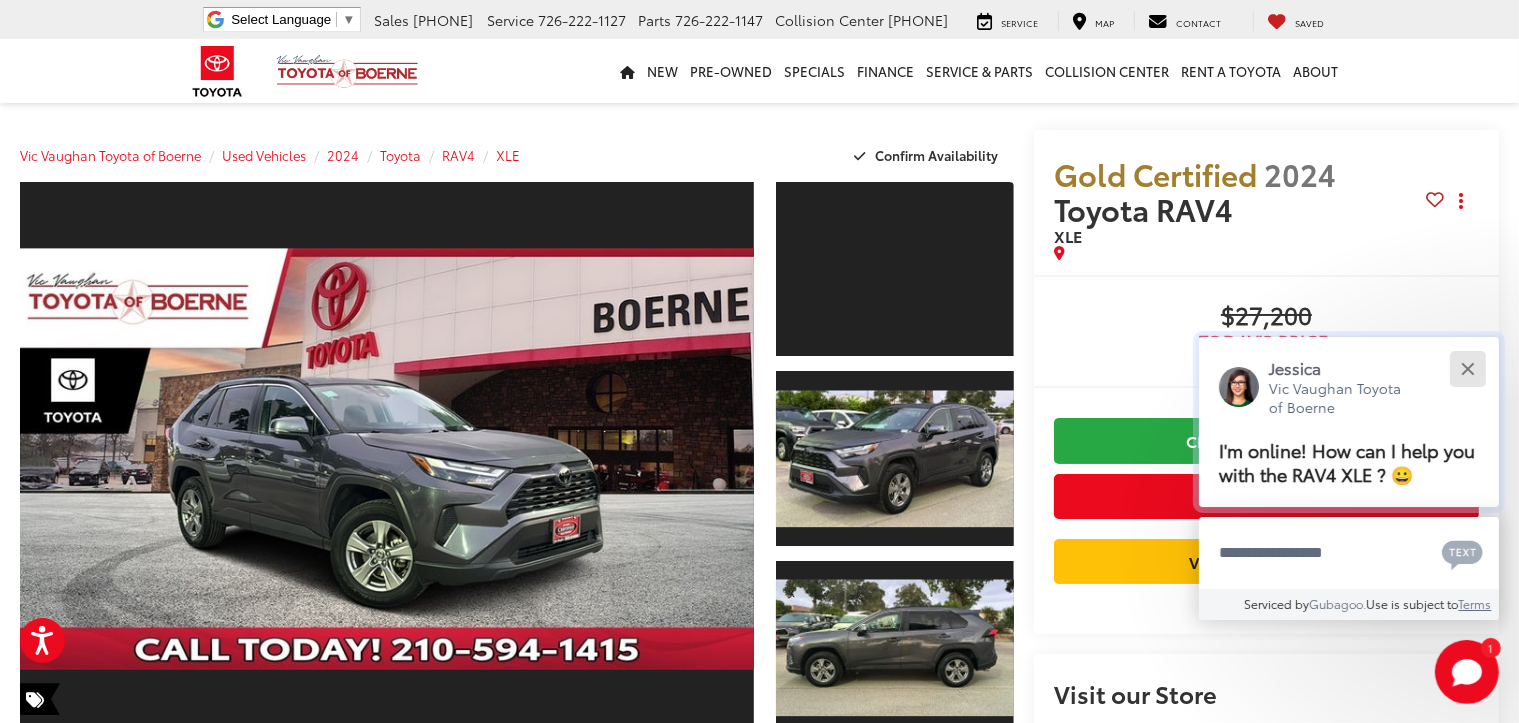 click at bounding box center [1467, 368] 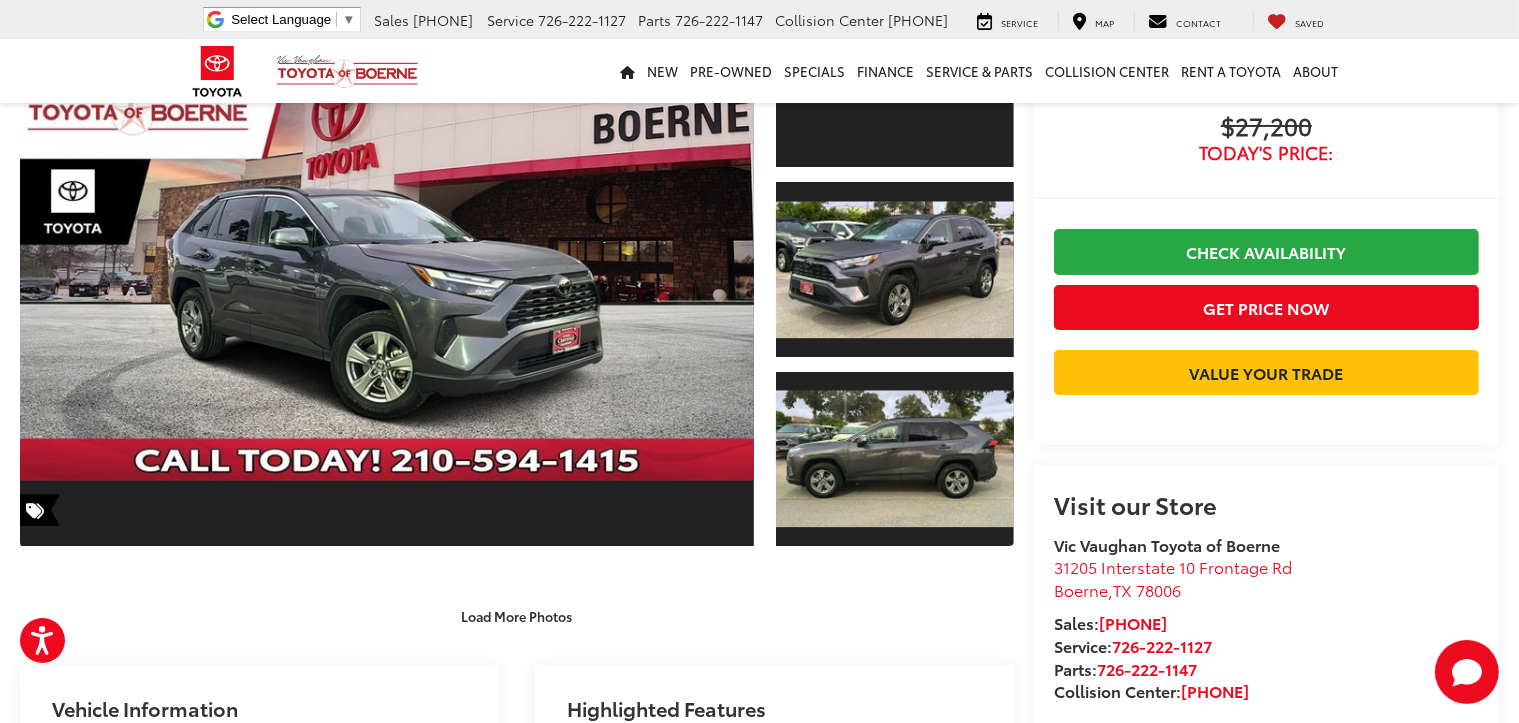 scroll, scrollTop: 300, scrollLeft: 0, axis: vertical 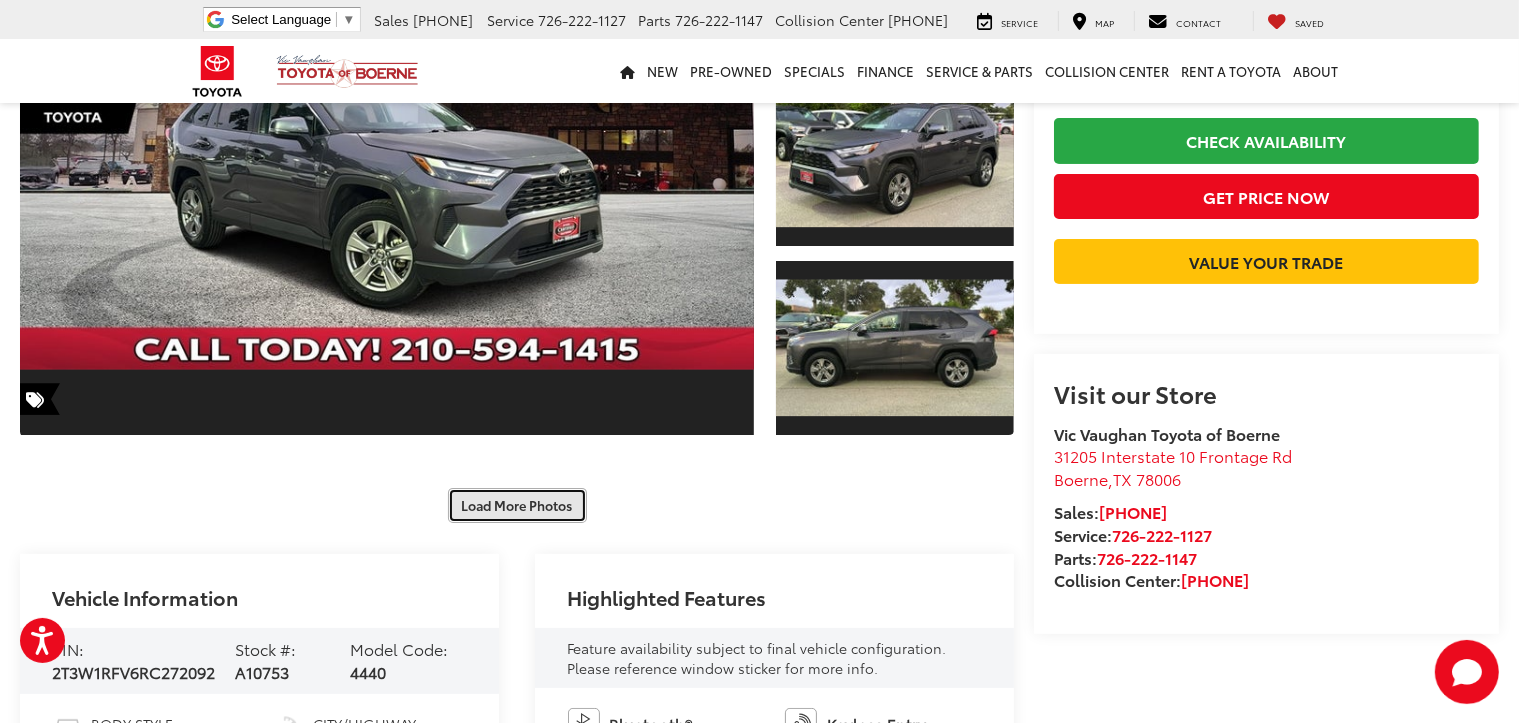 click on "Load More Photos" at bounding box center (517, 505) 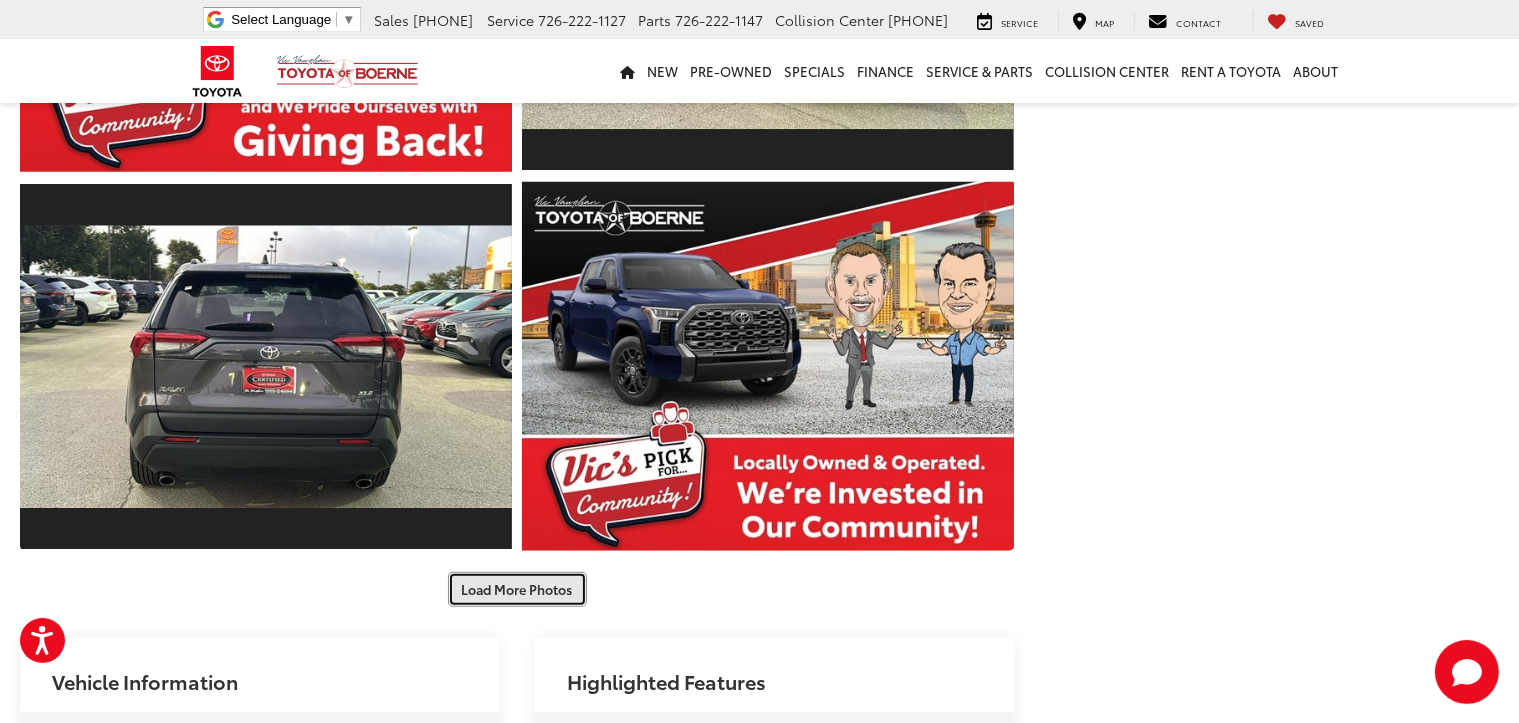 scroll, scrollTop: 1000, scrollLeft: 0, axis: vertical 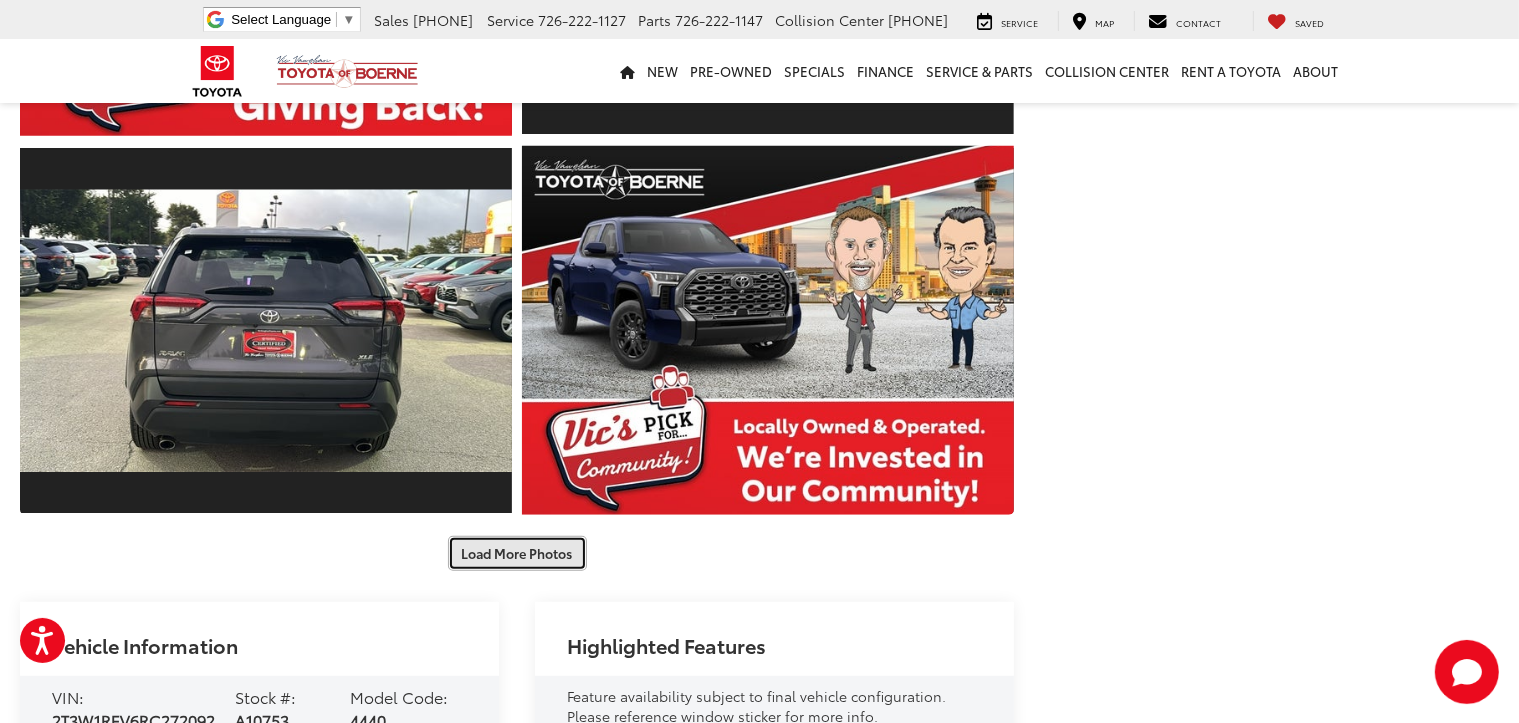 click on "Load More Photos" at bounding box center [517, 553] 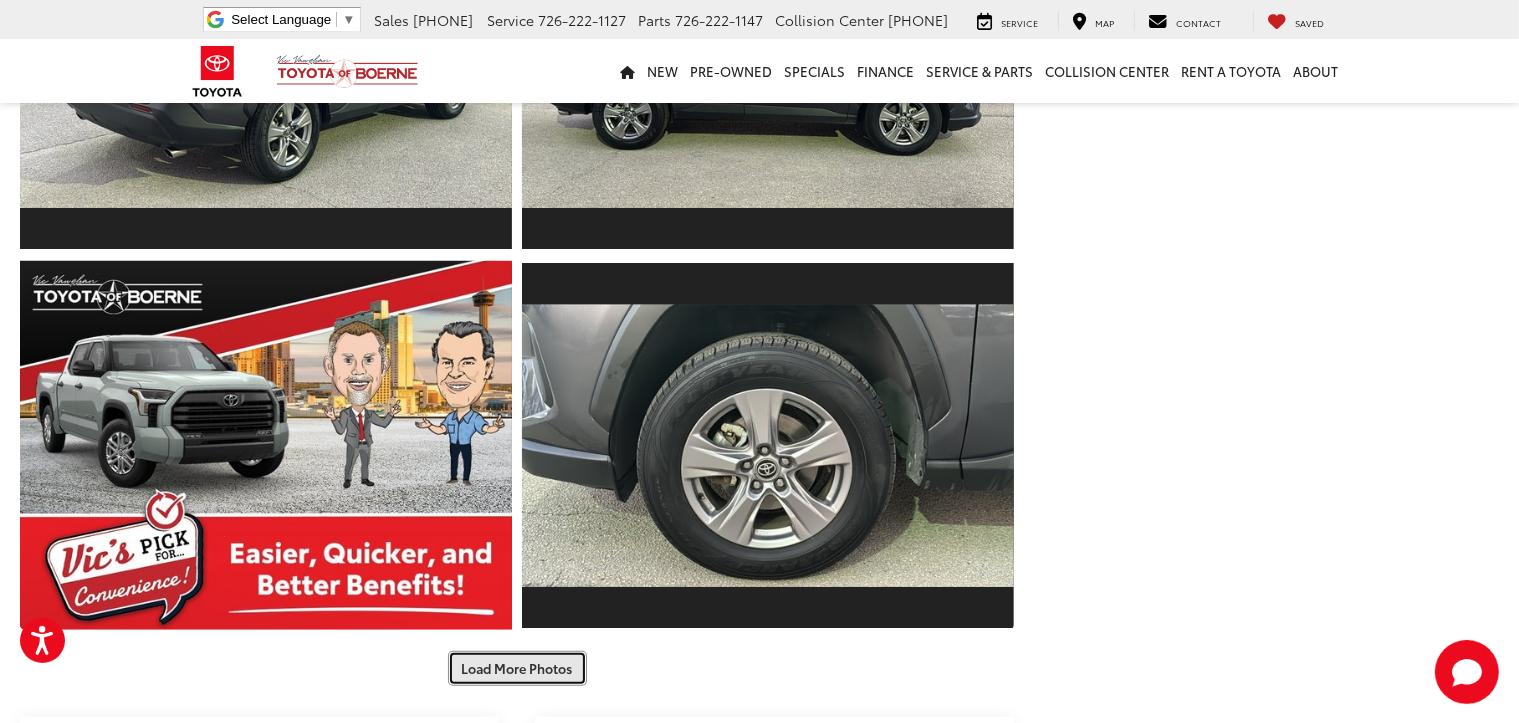 scroll, scrollTop: 1700, scrollLeft: 0, axis: vertical 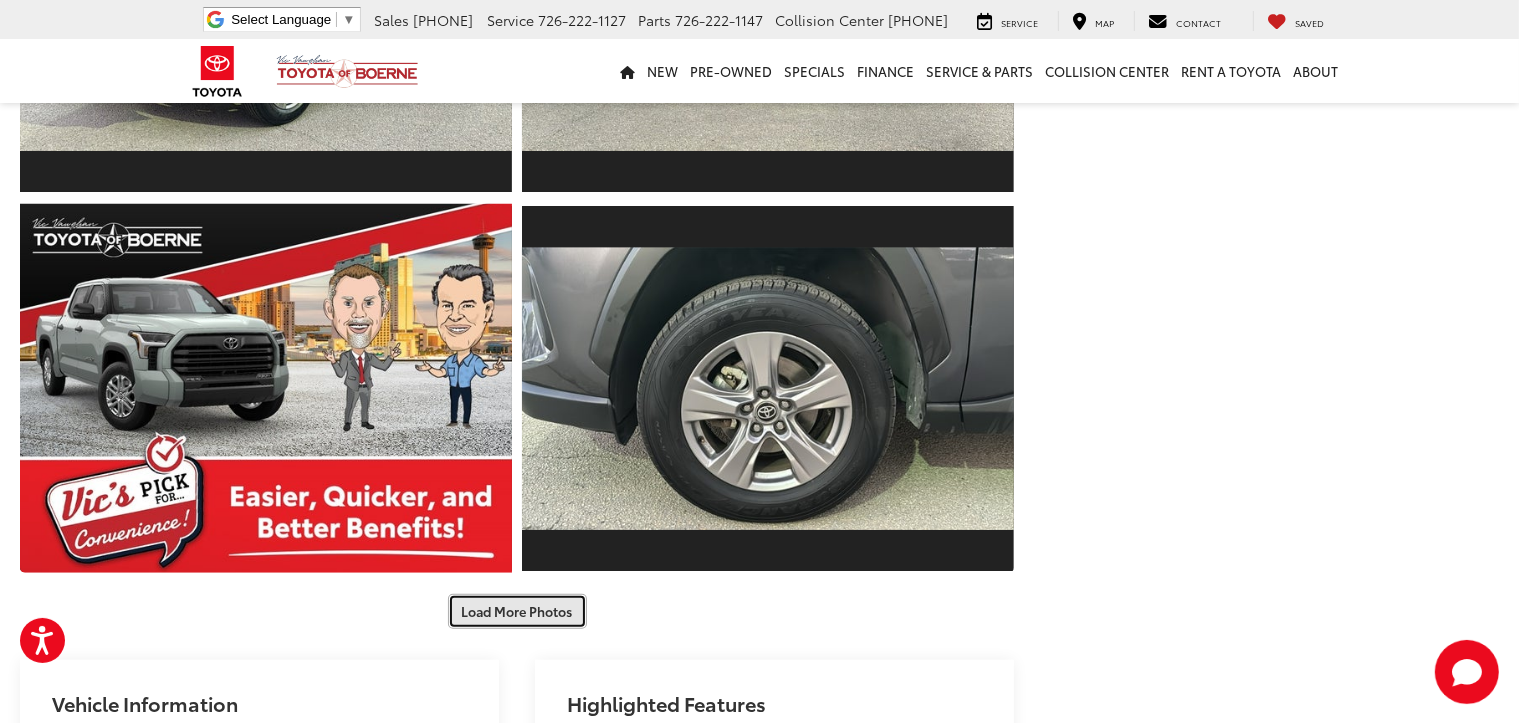 click on "Load More Photos" at bounding box center [517, 611] 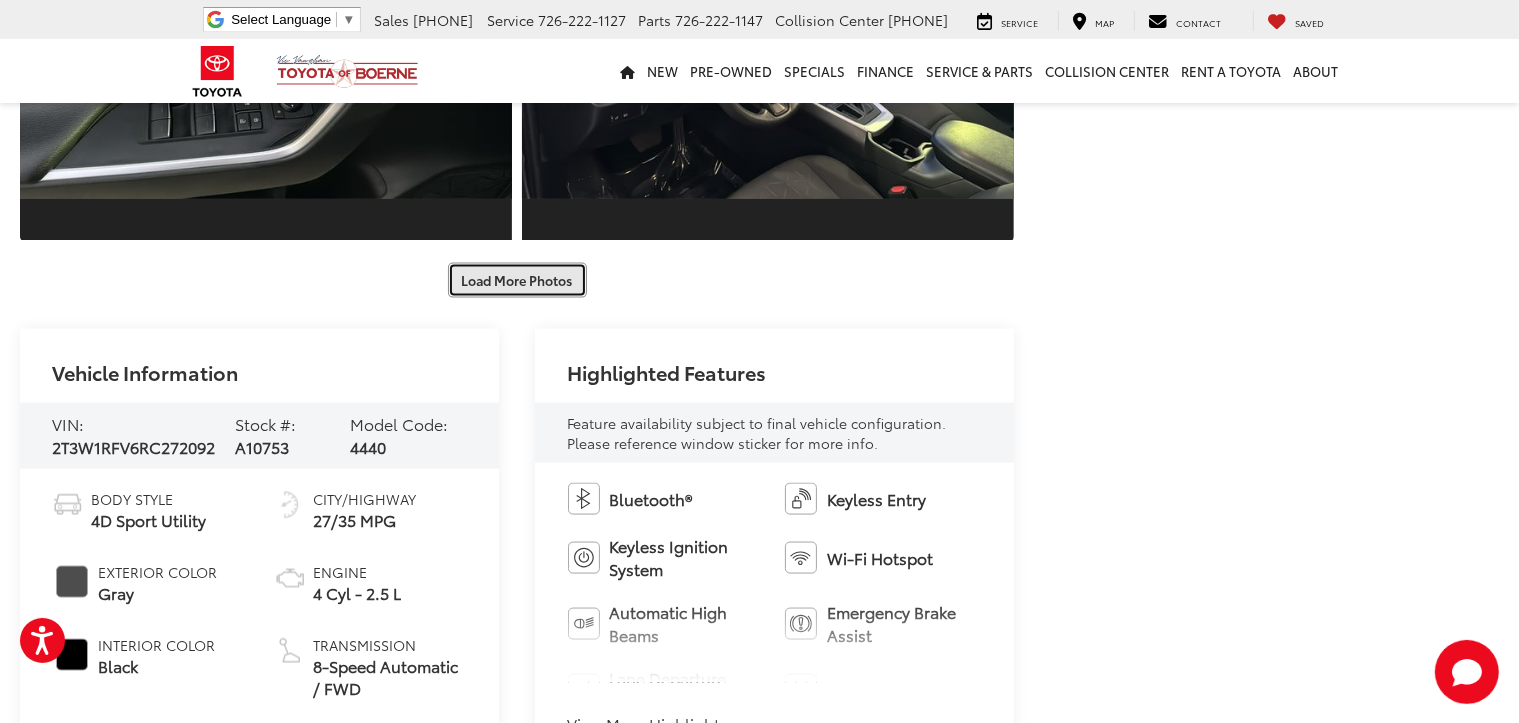 scroll, scrollTop: 2800, scrollLeft: 0, axis: vertical 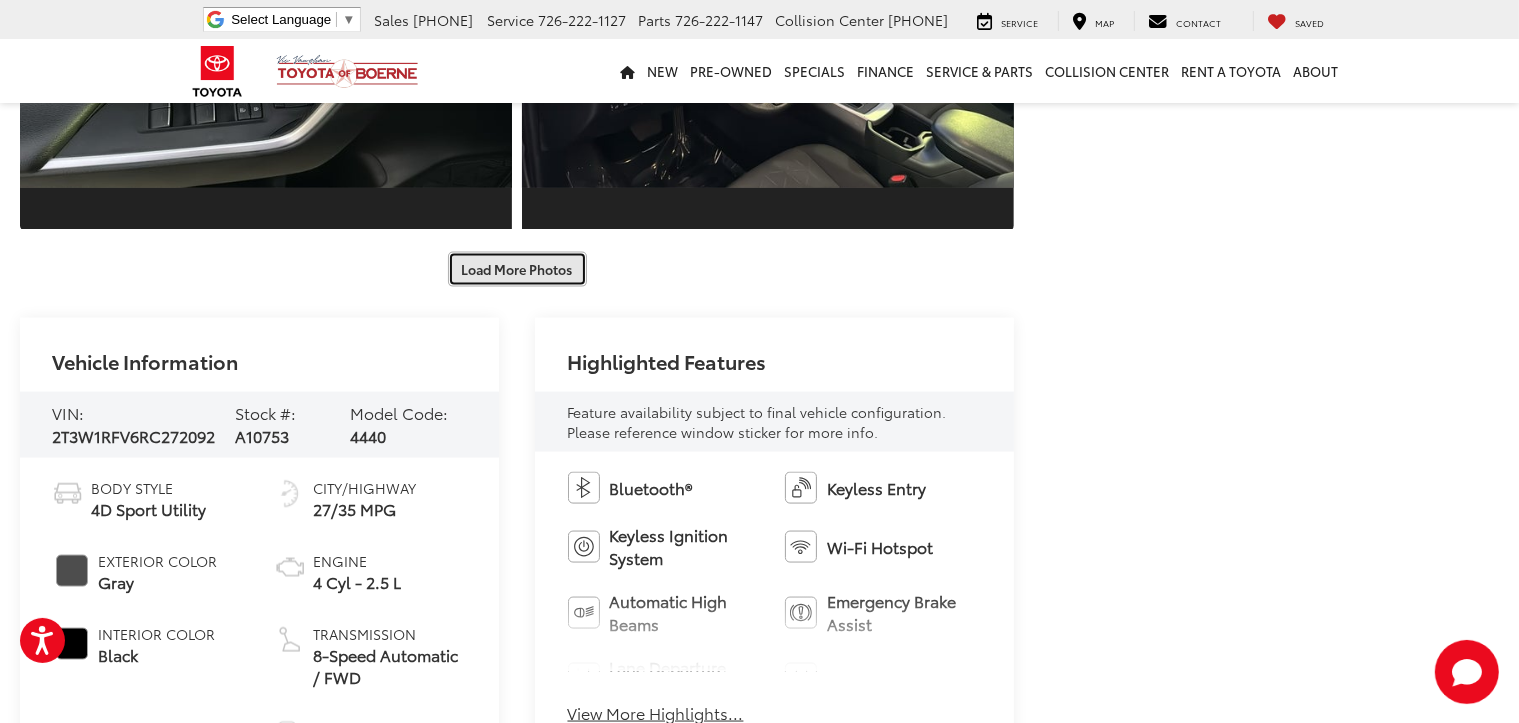 click on "Load More Photos" at bounding box center (517, 269) 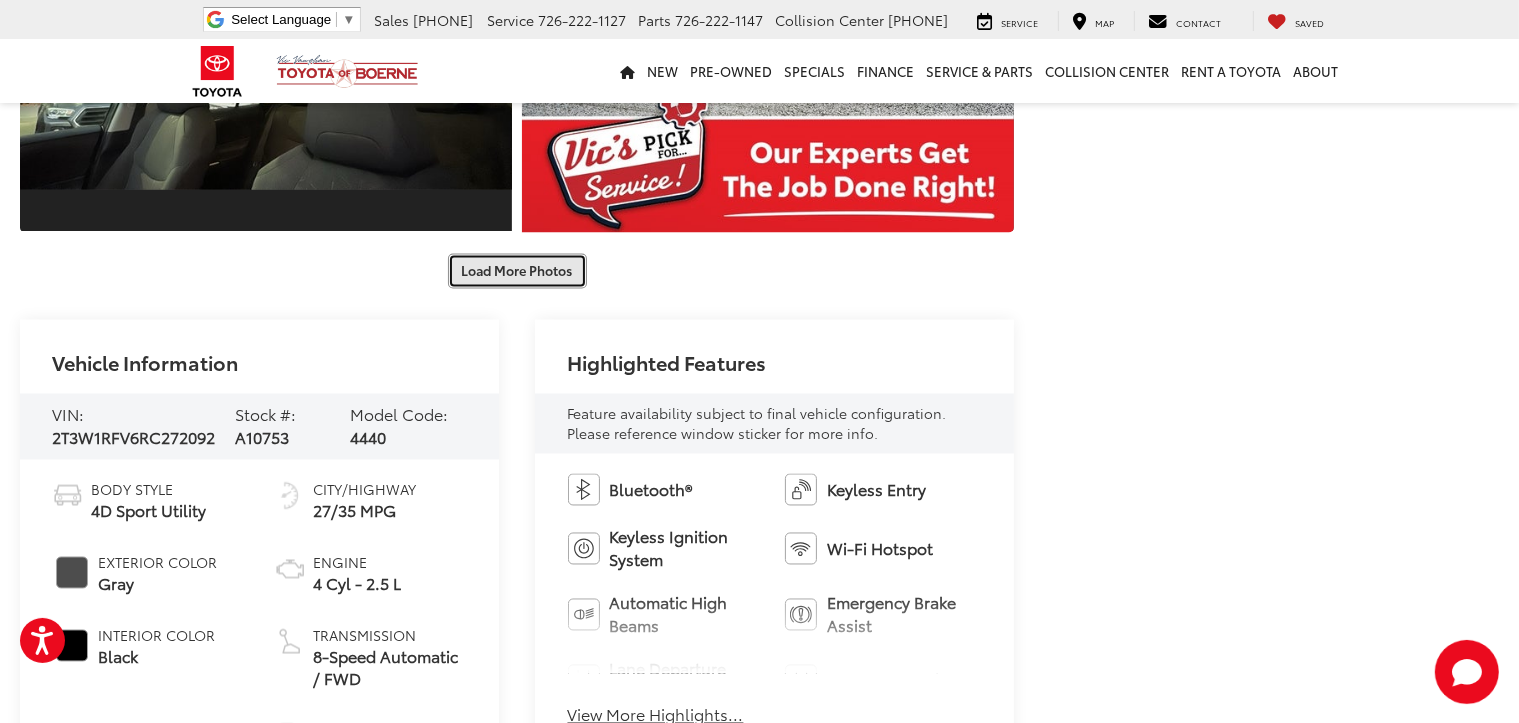 scroll, scrollTop: 3600, scrollLeft: 0, axis: vertical 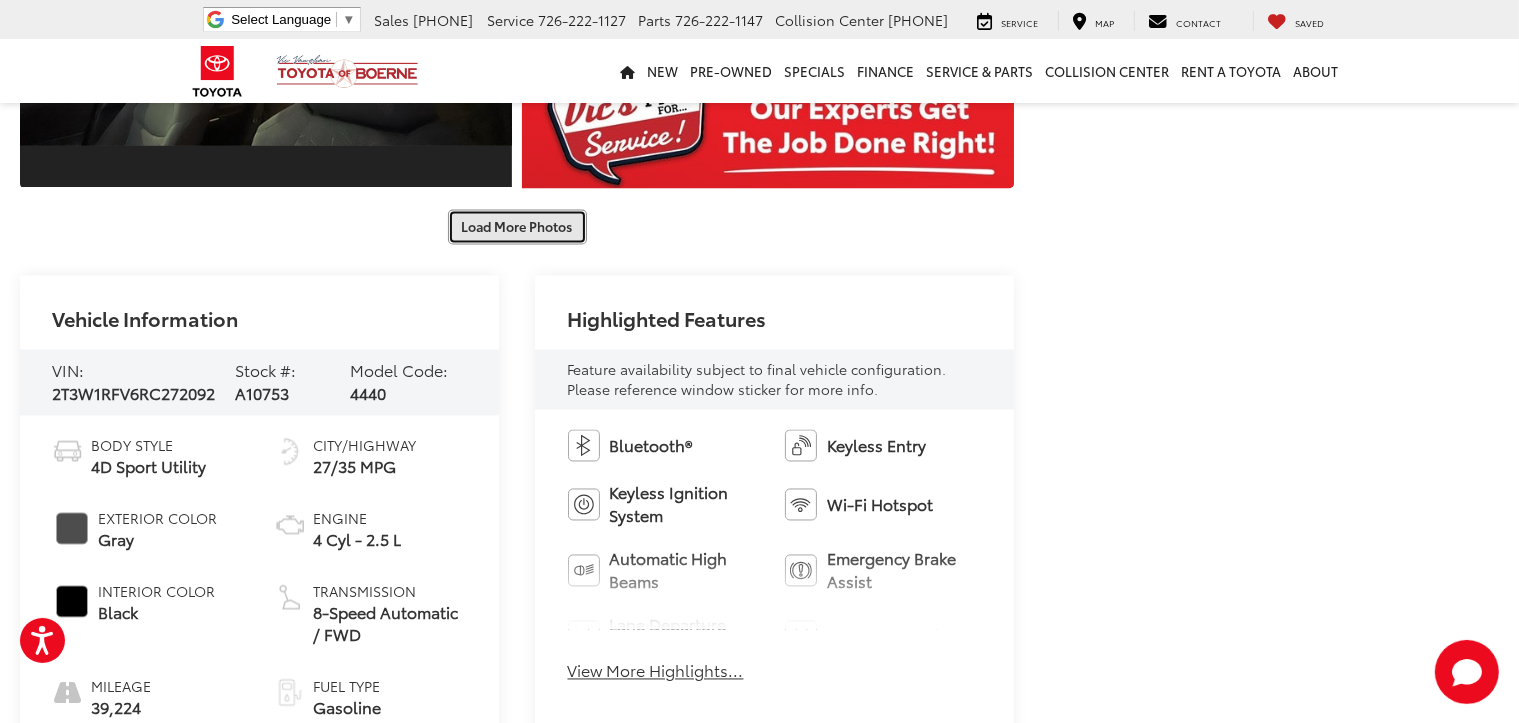 click on "Load More Photos" at bounding box center (517, 227) 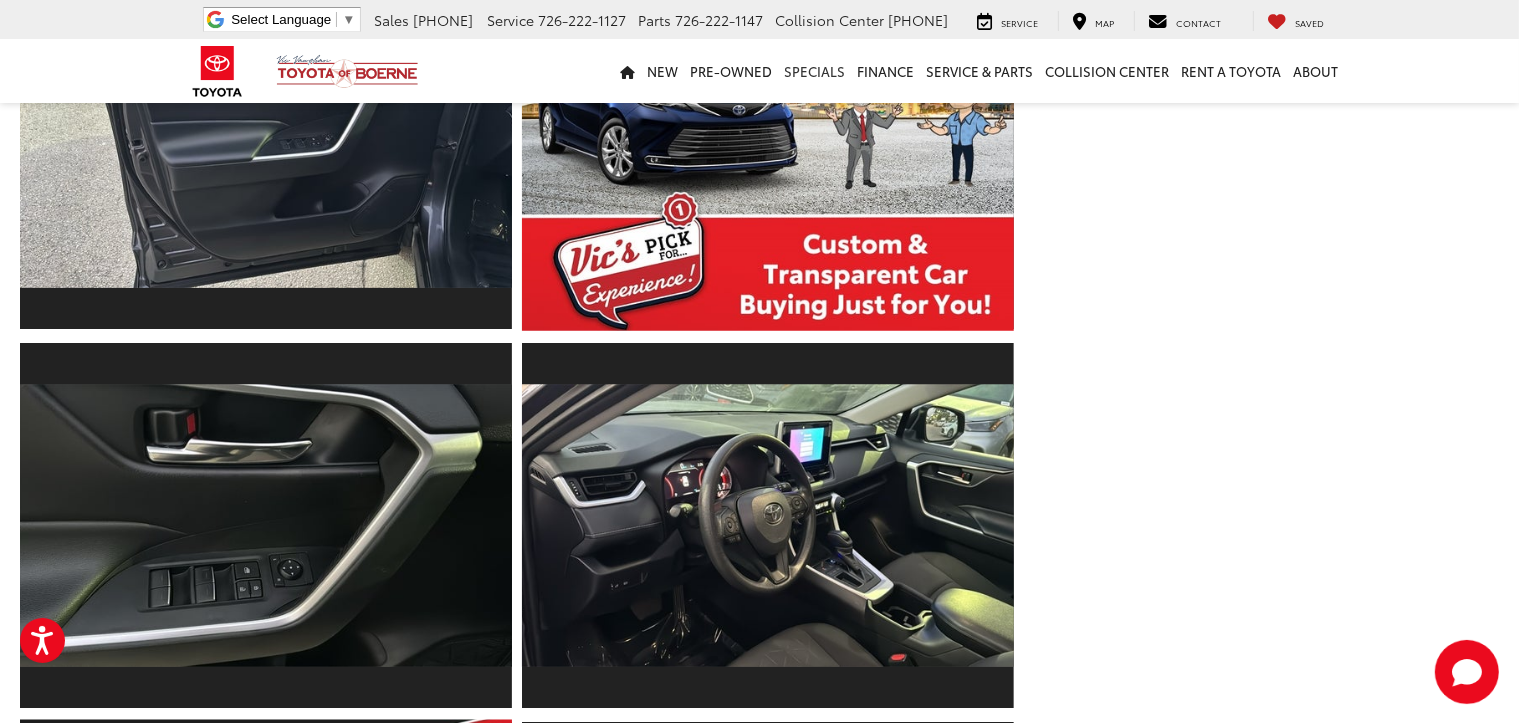 scroll, scrollTop: 2200, scrollLeft: 0, axis: vertical 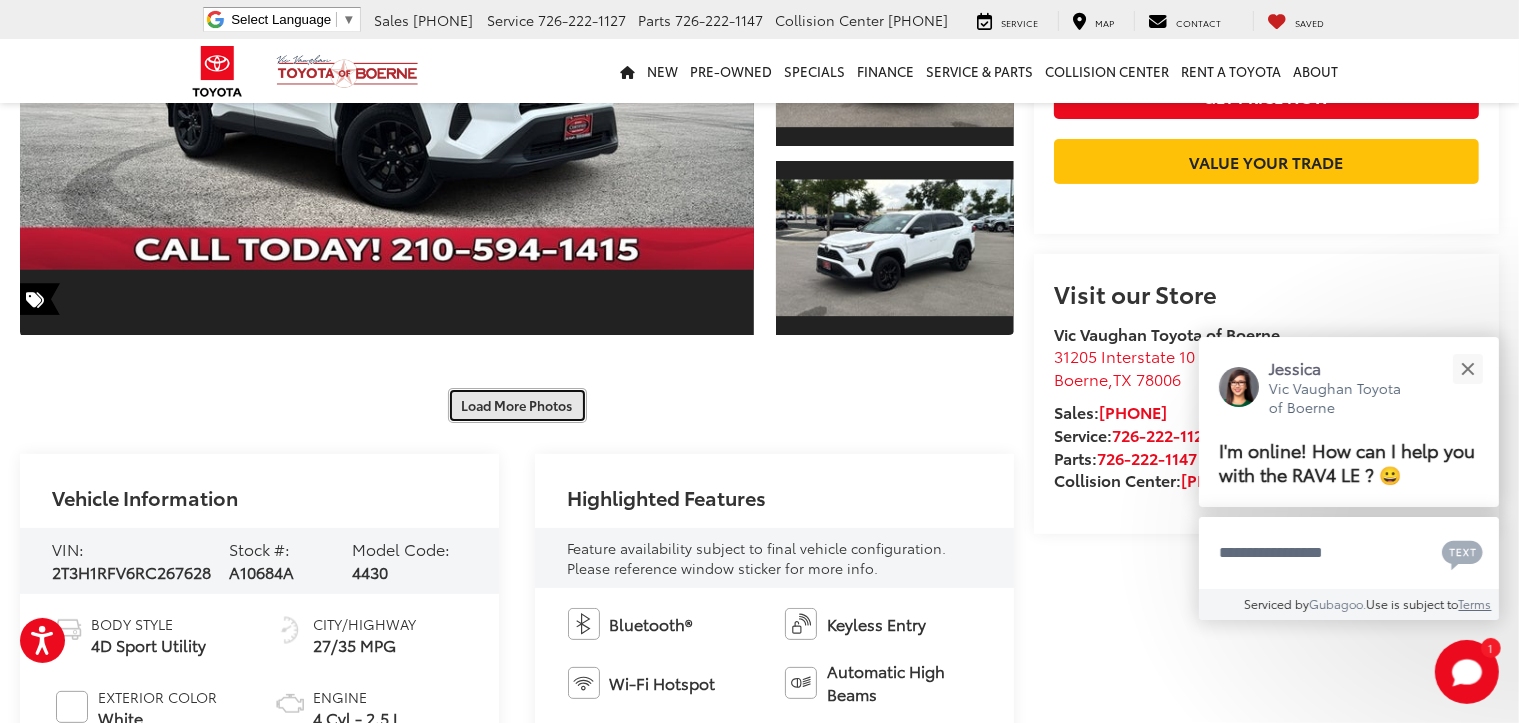 click on "Load More Photos" at bounding box center (517, 405) 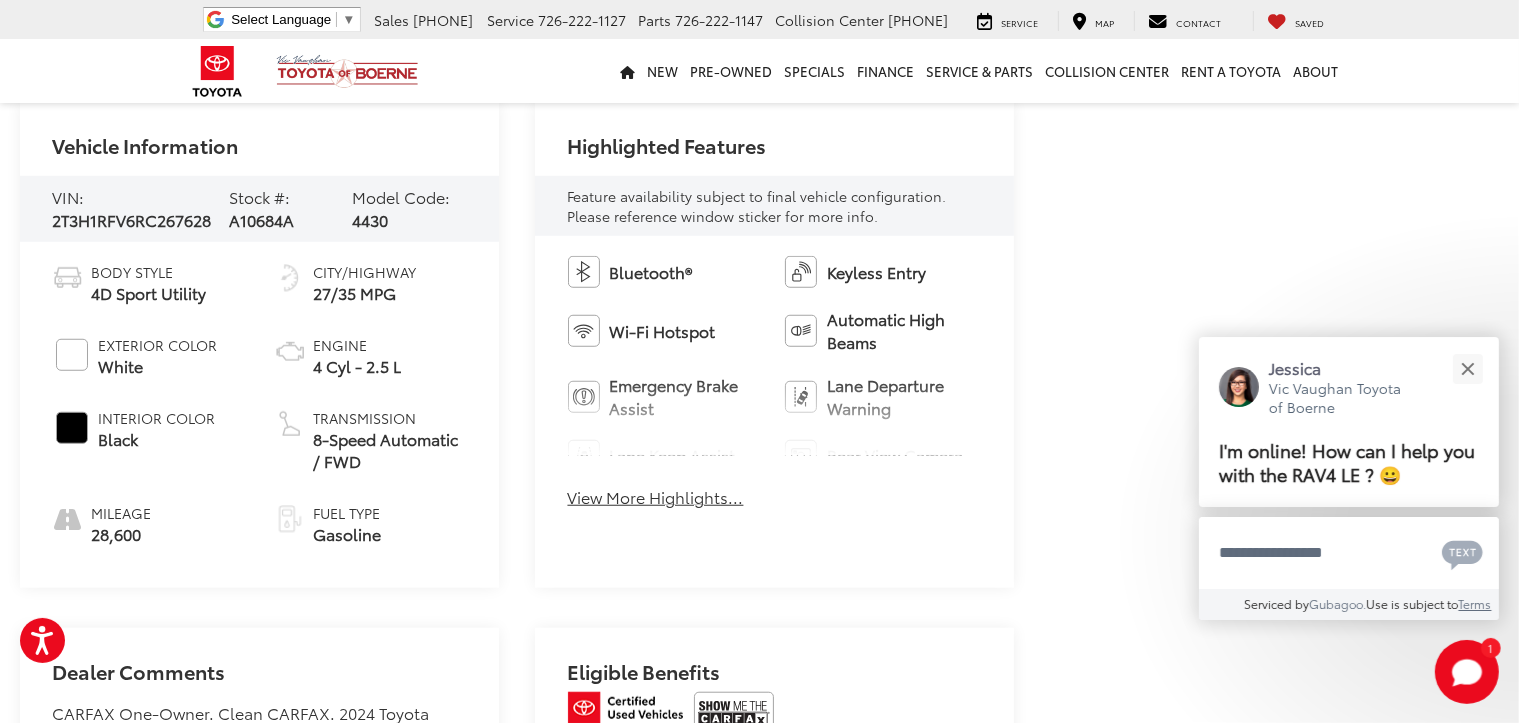 scroll, scrollTop: 1200, scrollLeft: 0, axis: vertical 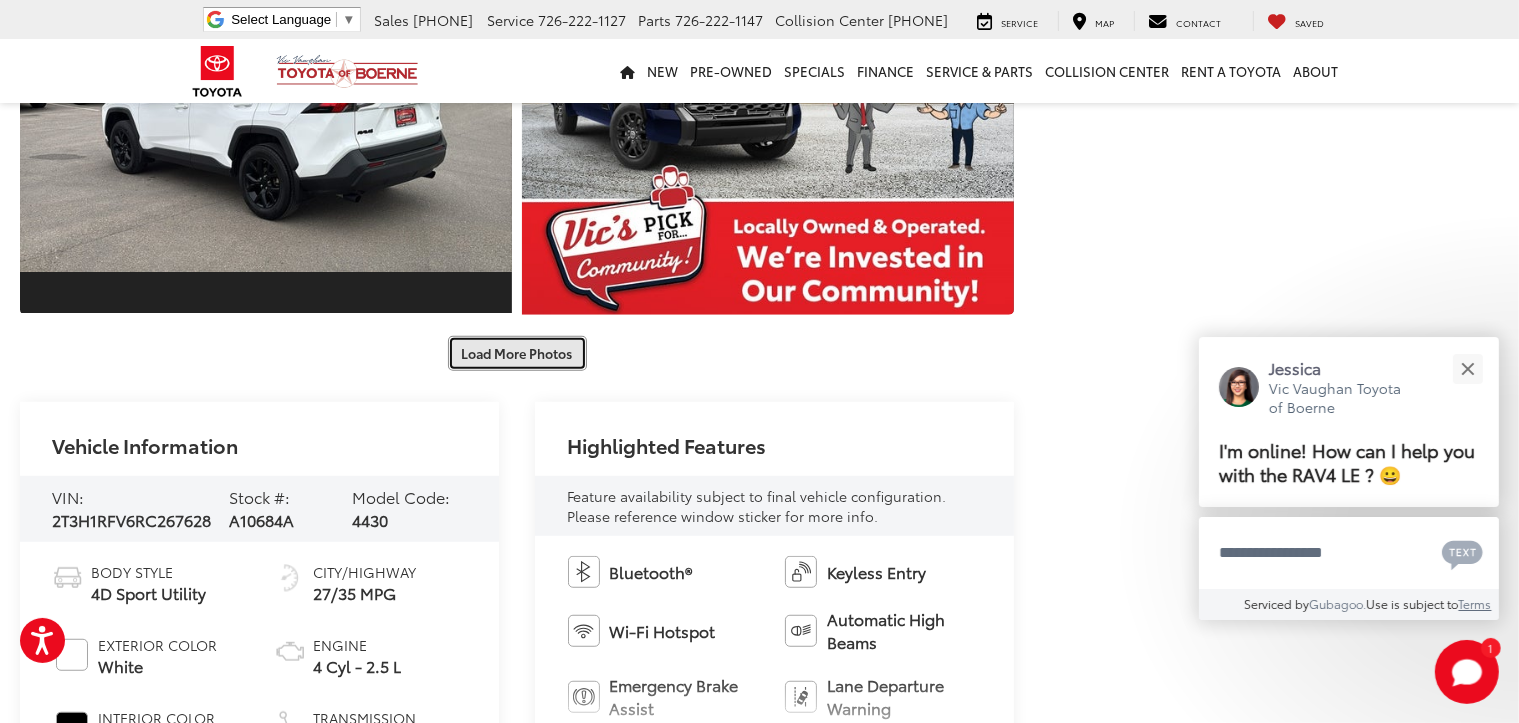 click on "Load More Photos" at bounding box center [517, 353] 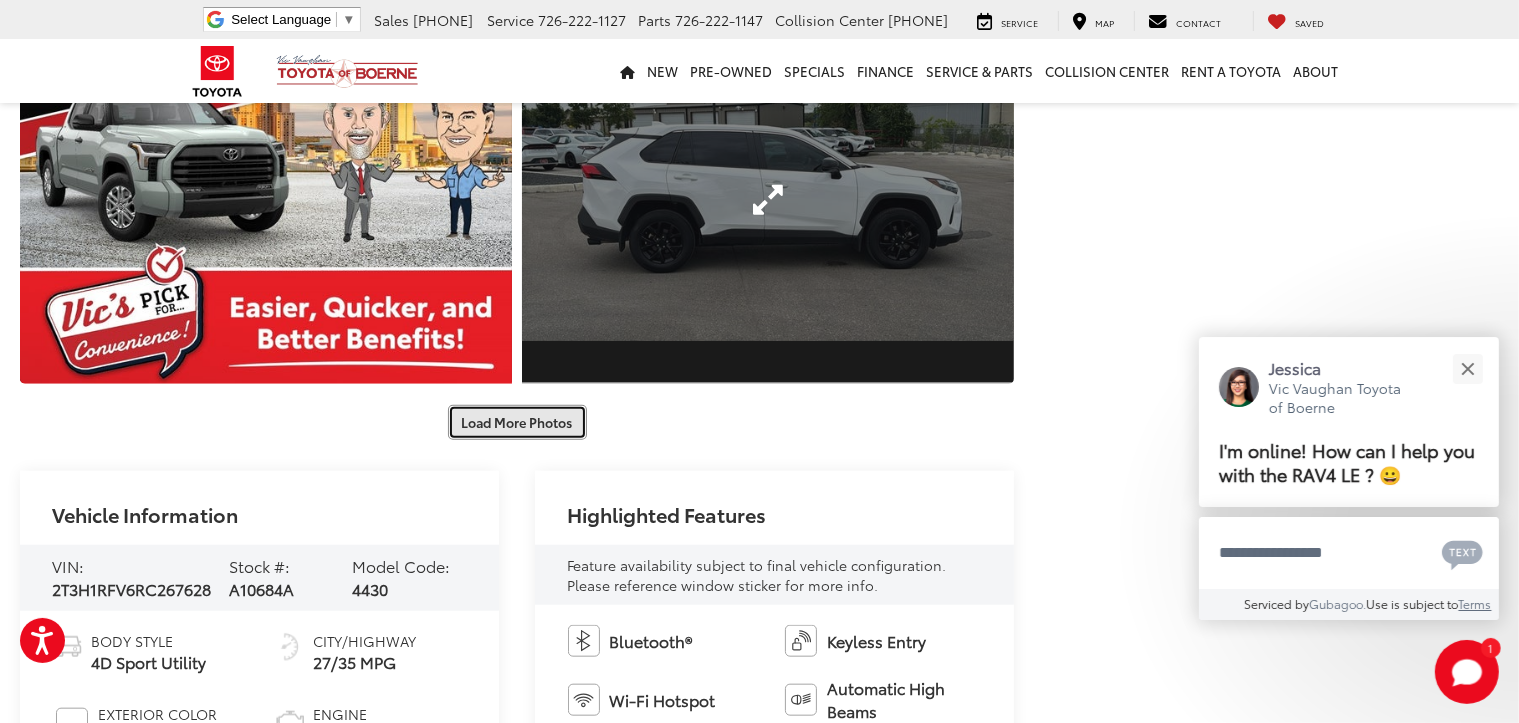 scroll, scrollTop: 2000, scrollLeft: 0, axis: vertical 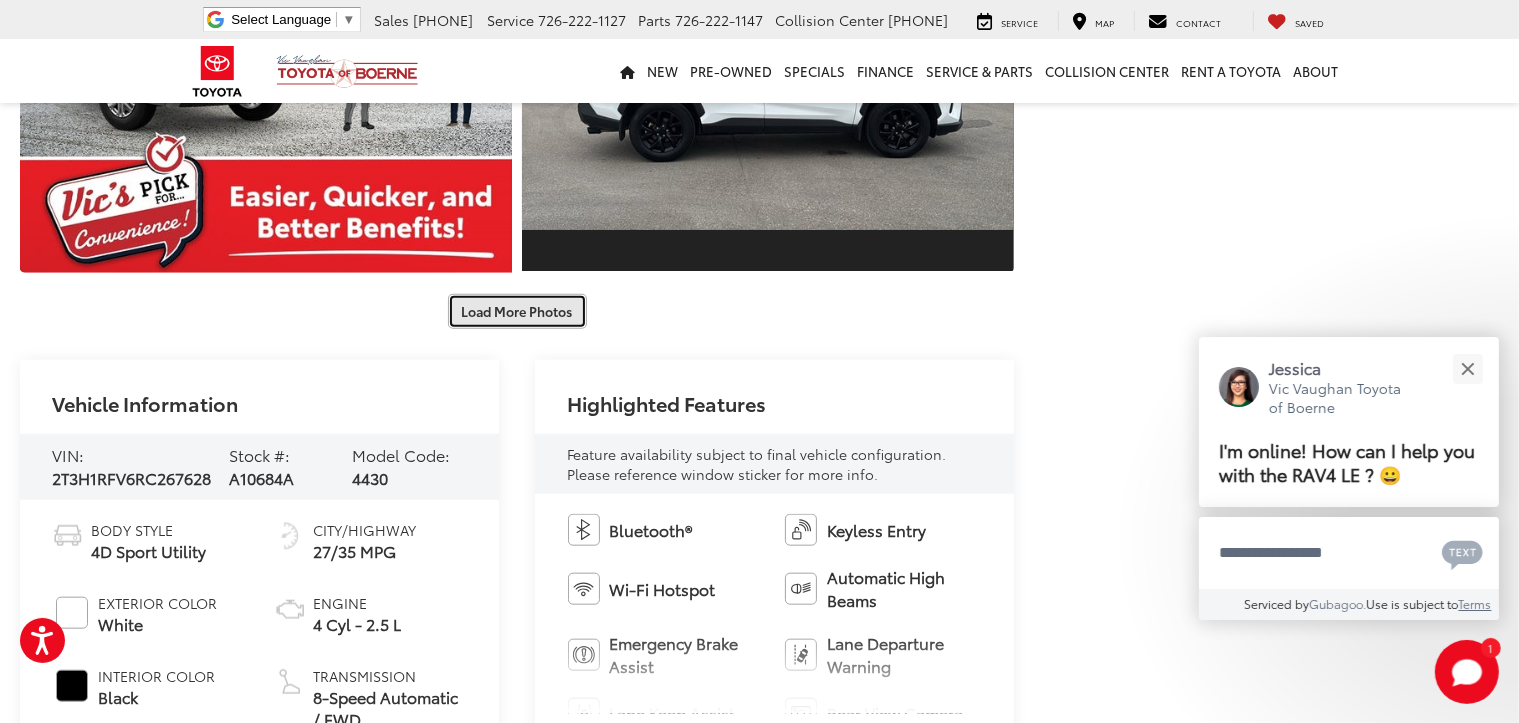 click on "Load More Photos" at bounding box center [517, 311] 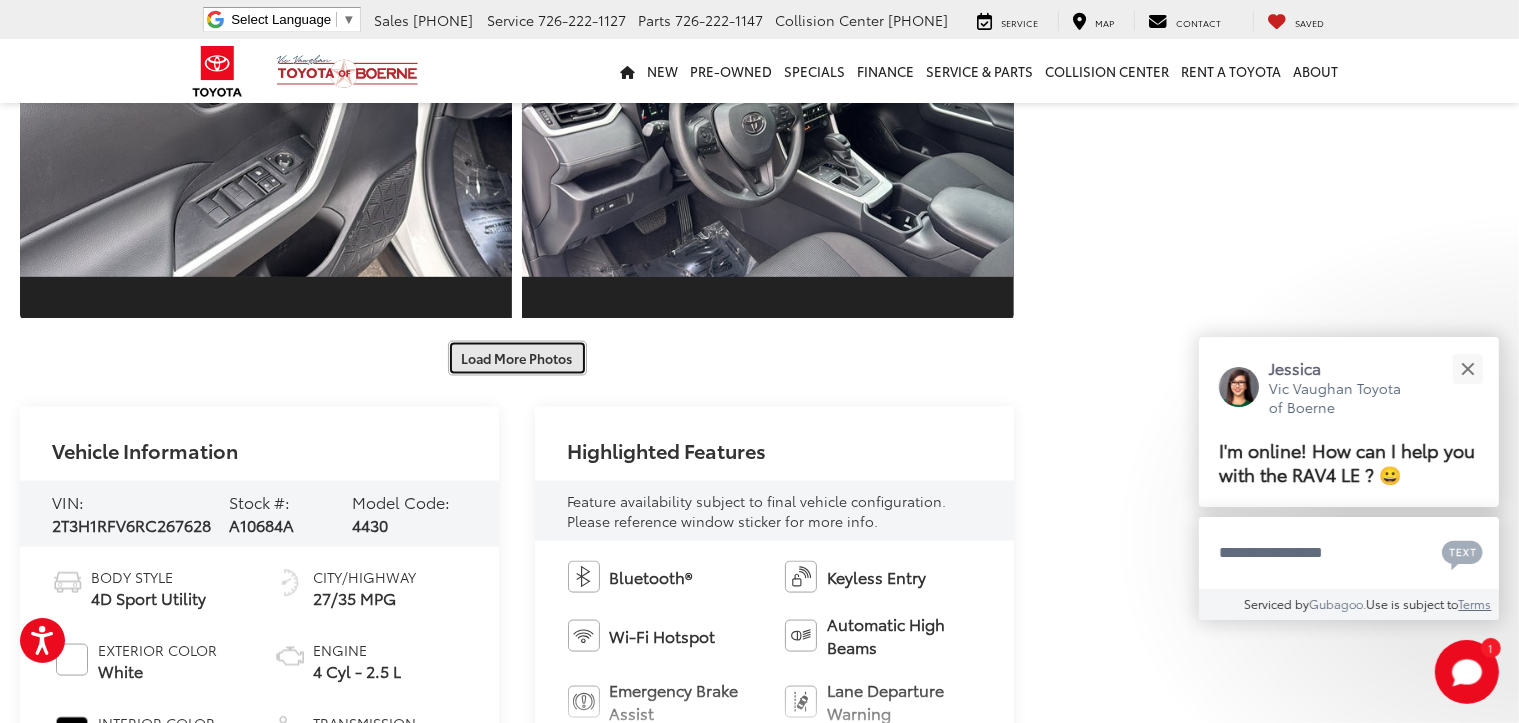 scroll, scrollTop: 2600, scrollLeft: 0, axis: vertical 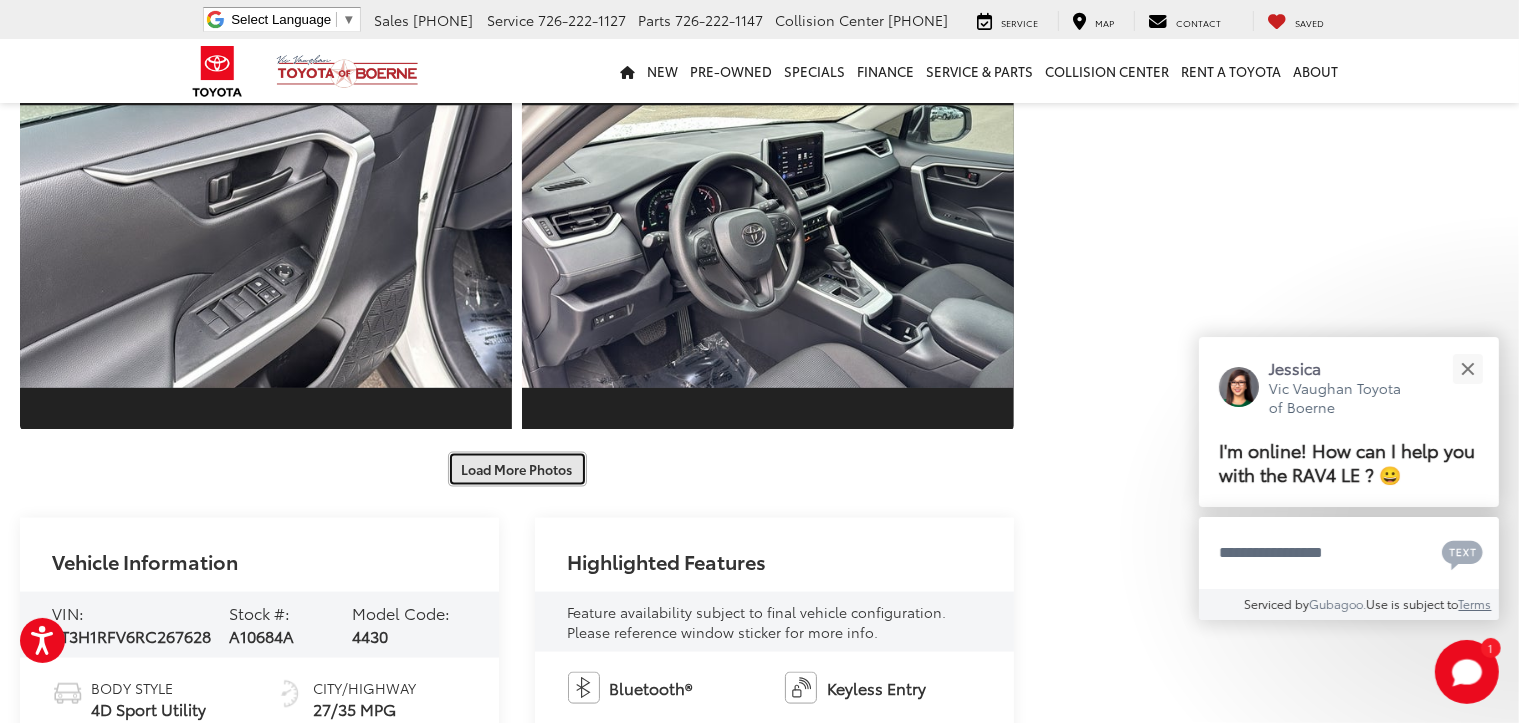 click on "Load More Photos" at bounding box center [517, 469] 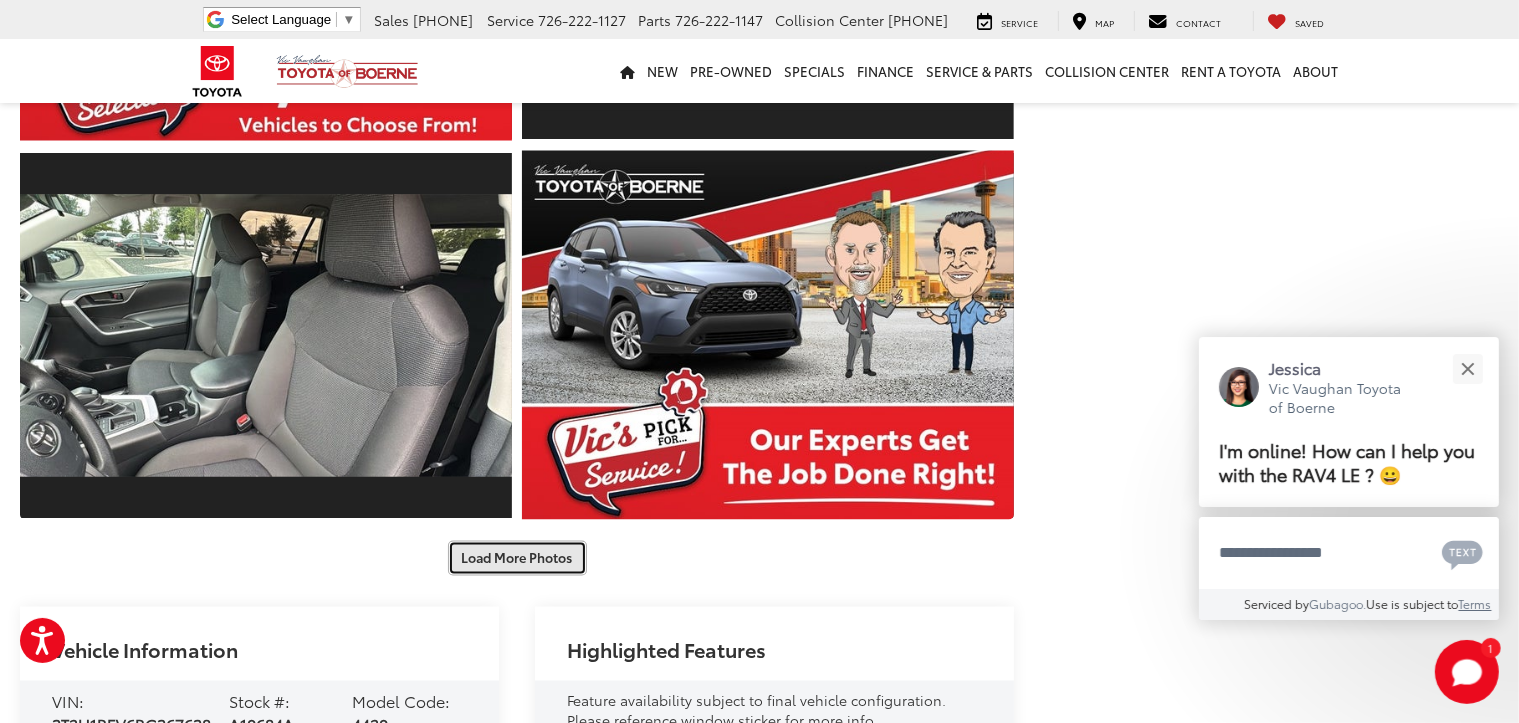 scroll, scrollTop: 3300, scrollLeft: 0, axis: vertical 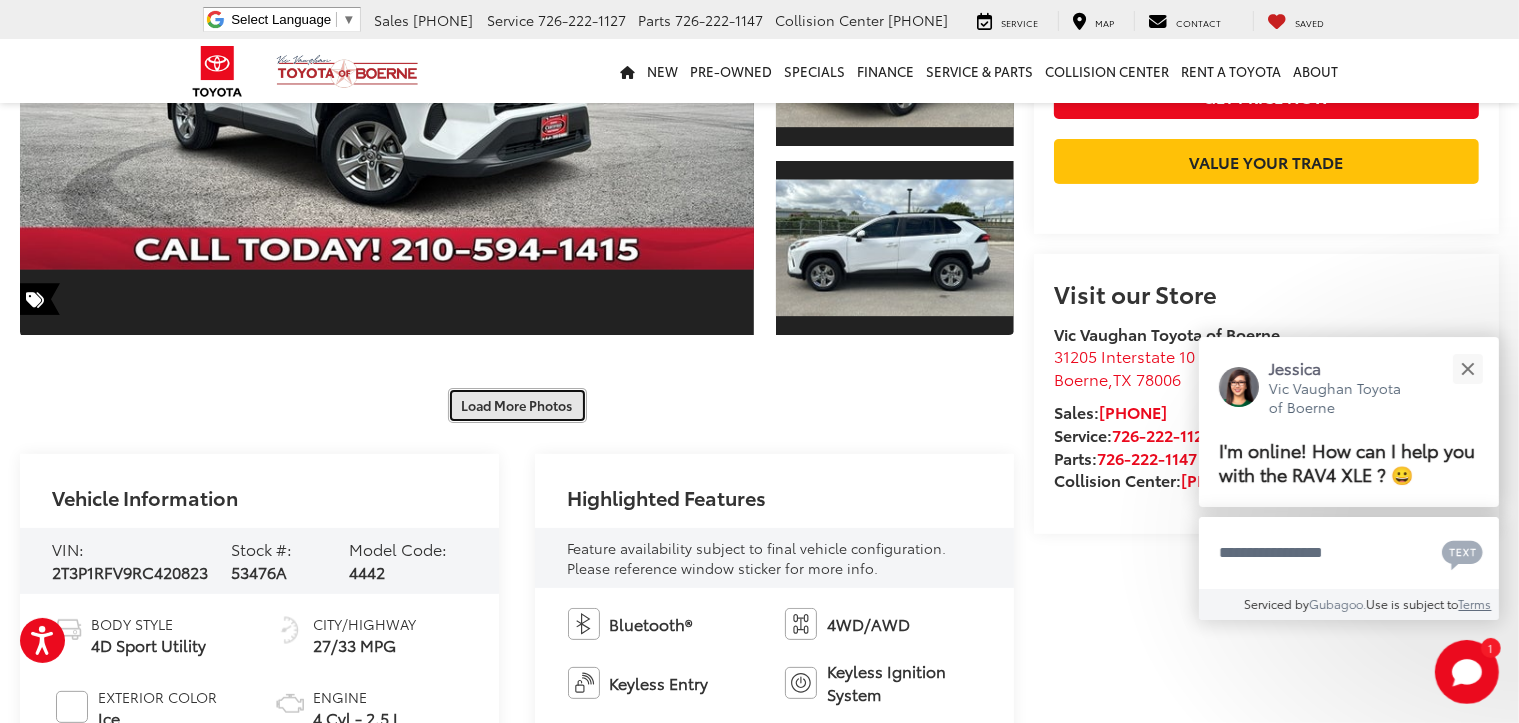 click on "Load More Photos" at bounding box center (517, 405) 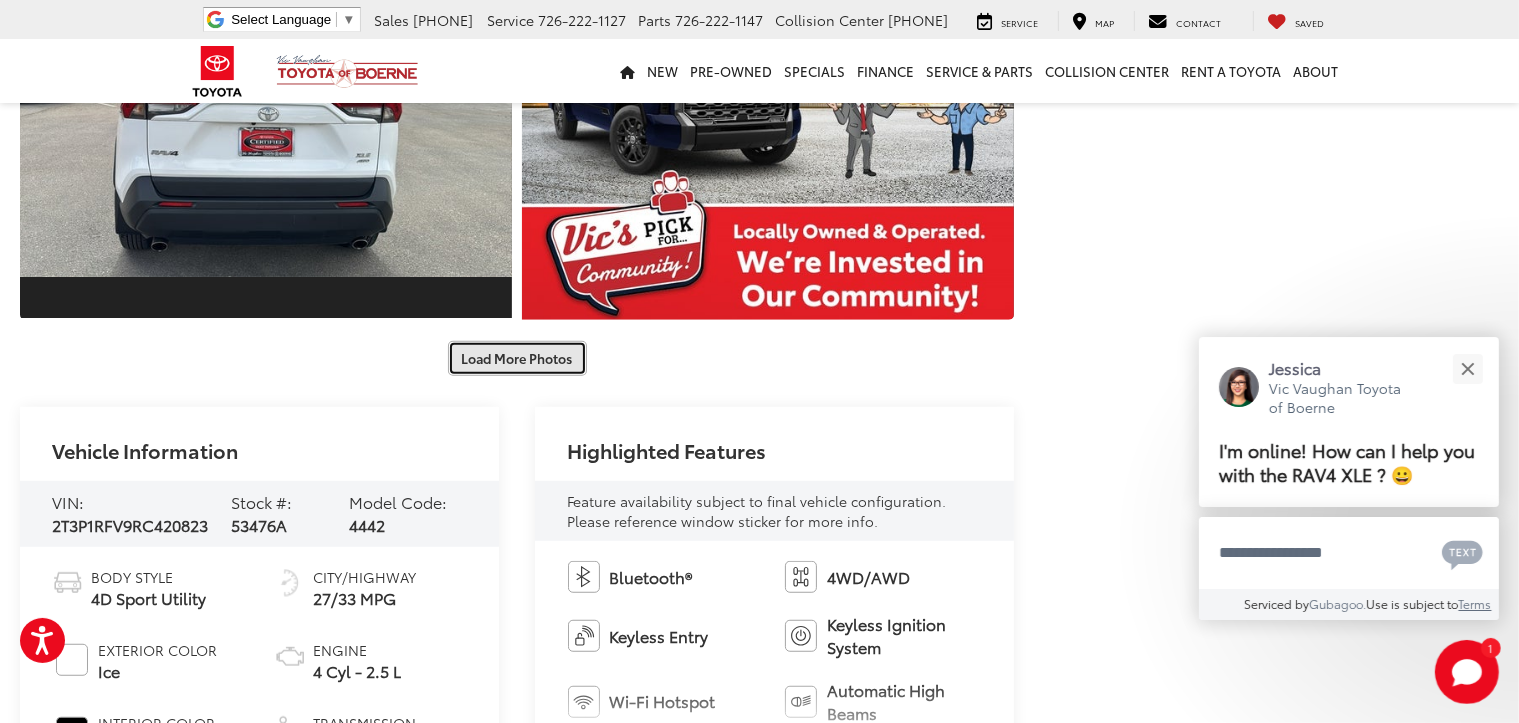 scroll, scrollTop: 1000, scrollLeft: 0, axis: vertical 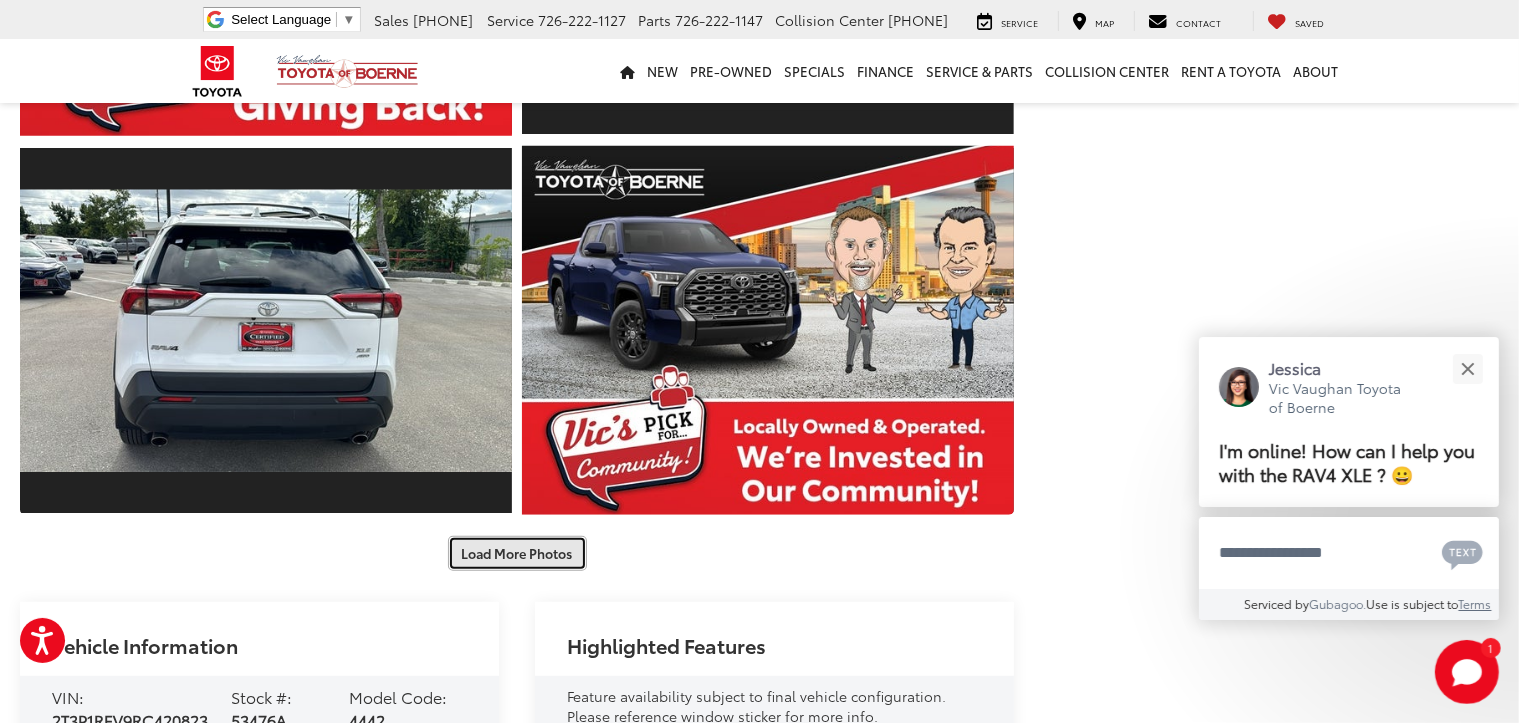 click on "Load More Photos" at bounding box center [517, 553] 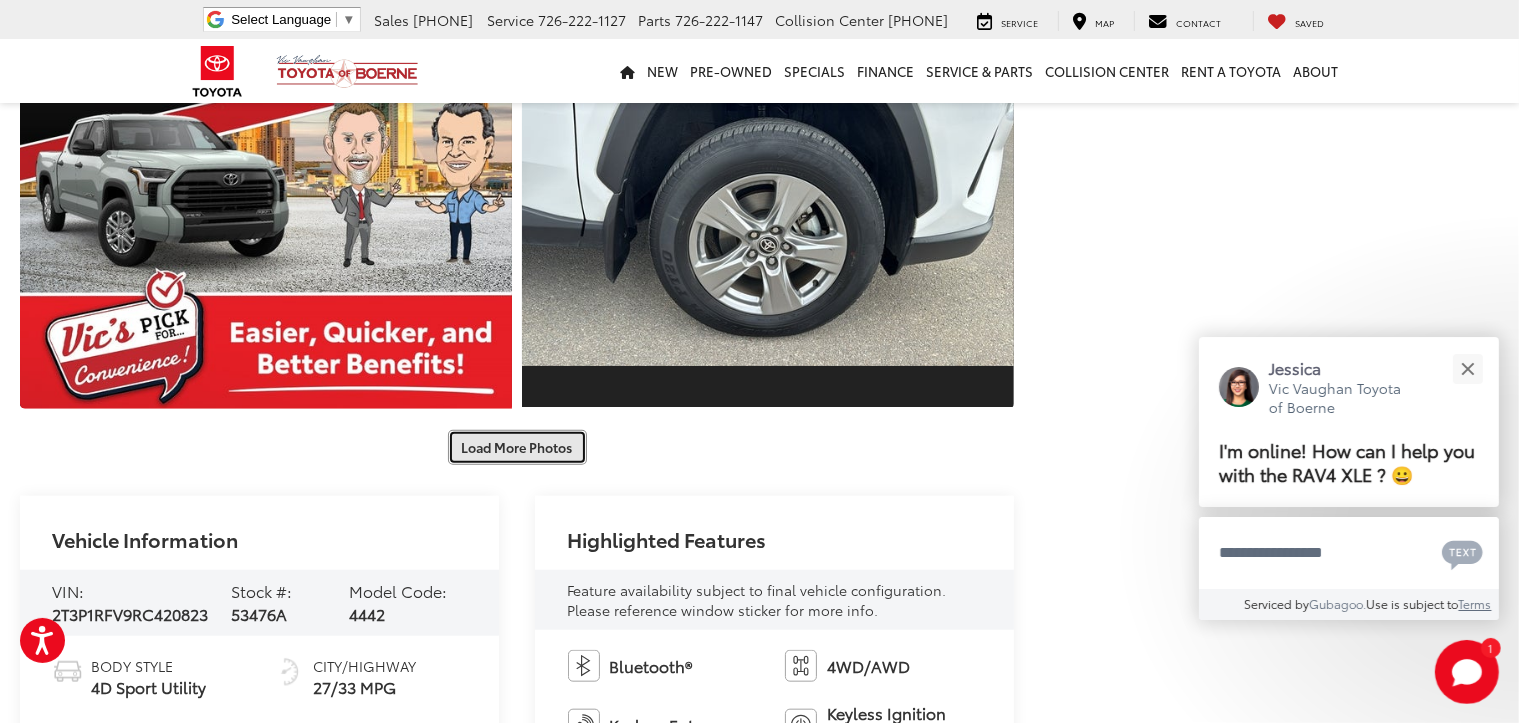 scroll, scrollTop: 1900, scrollLeft: 0, axis: vertical 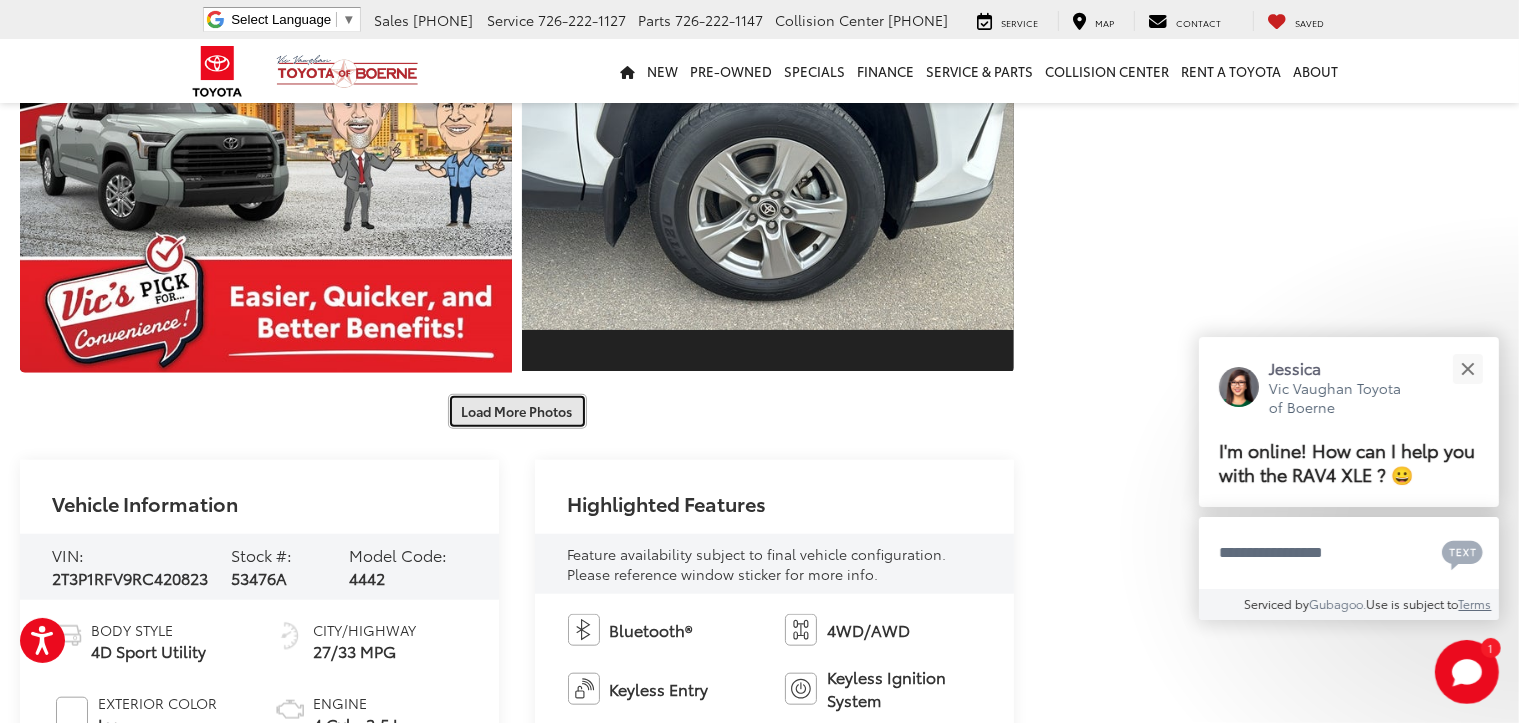 click on "Load More Photos" at bounding box center (517, 411) 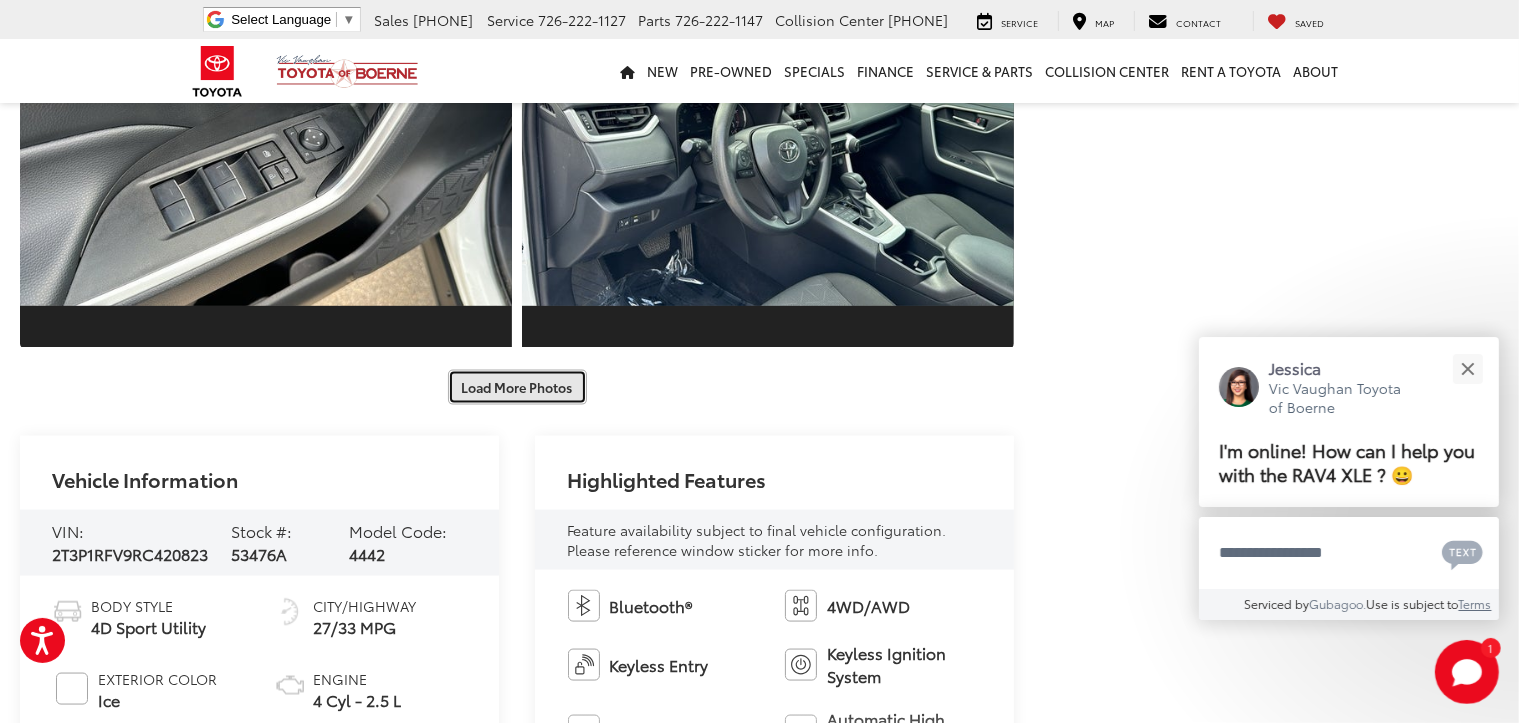 scroll, scrollTop: 2700, scrollLeft: 0, axis: vertical 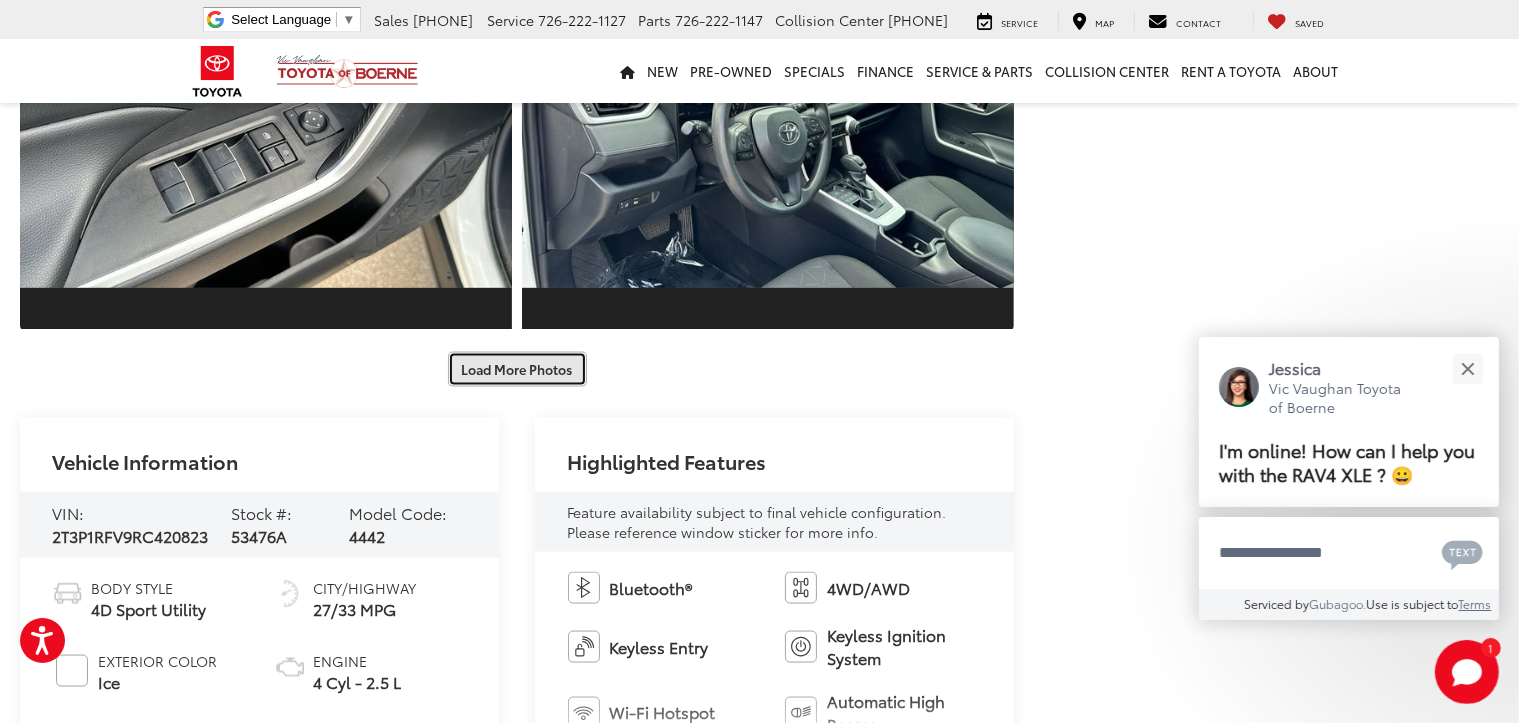 click on "Load More Photos" at bounding box center (517, 369) 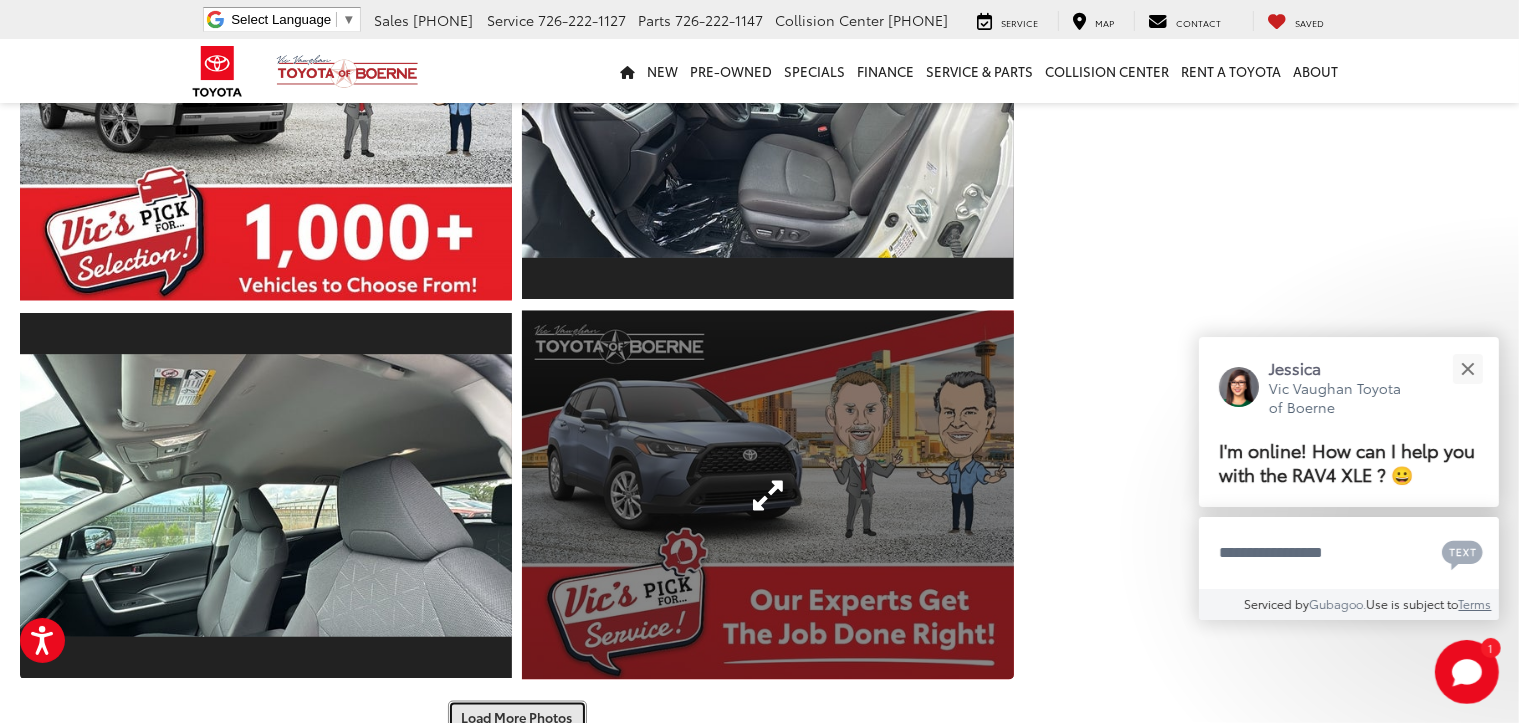 scroll, scrollTop: 3200, scrollLeft: 0, axis: vertical 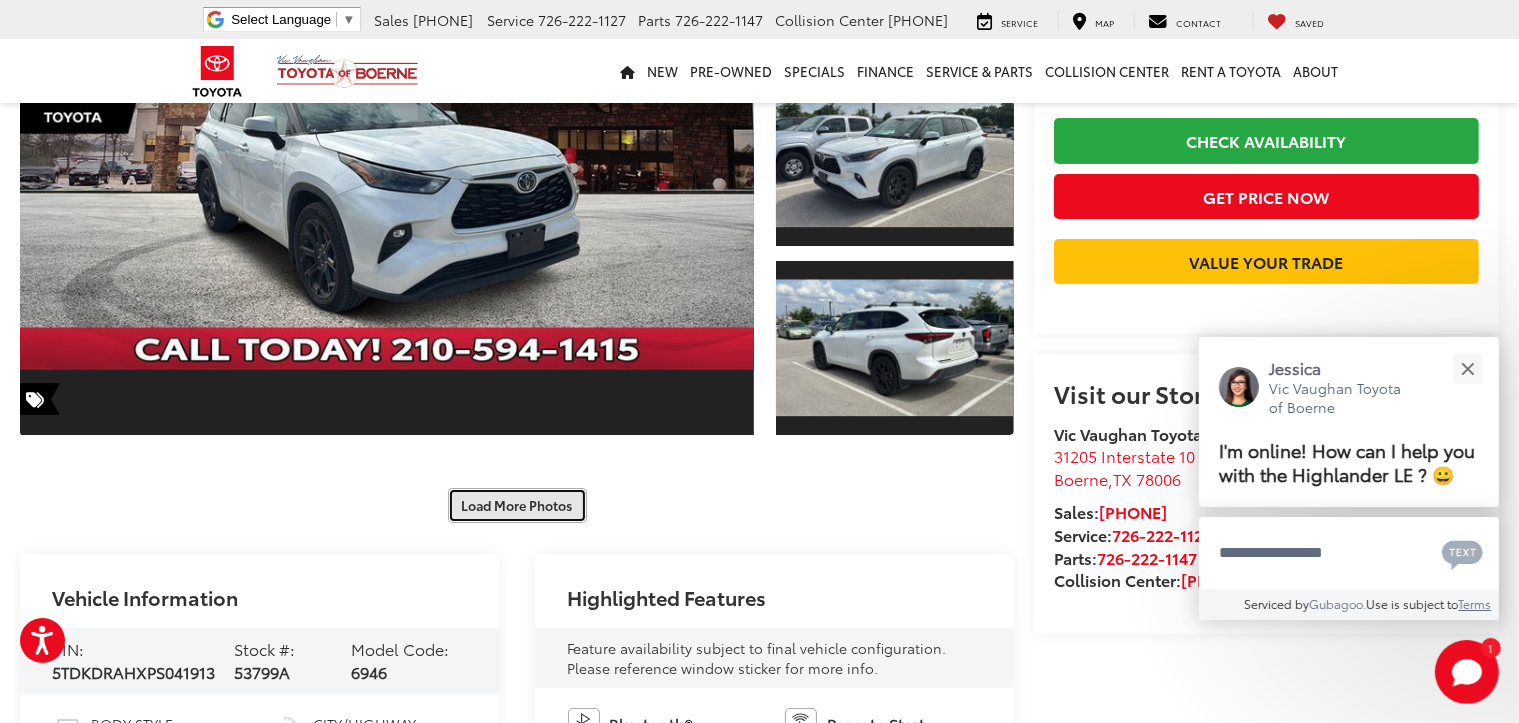 click on "Load More Photos" at bounding box center (517, 505) 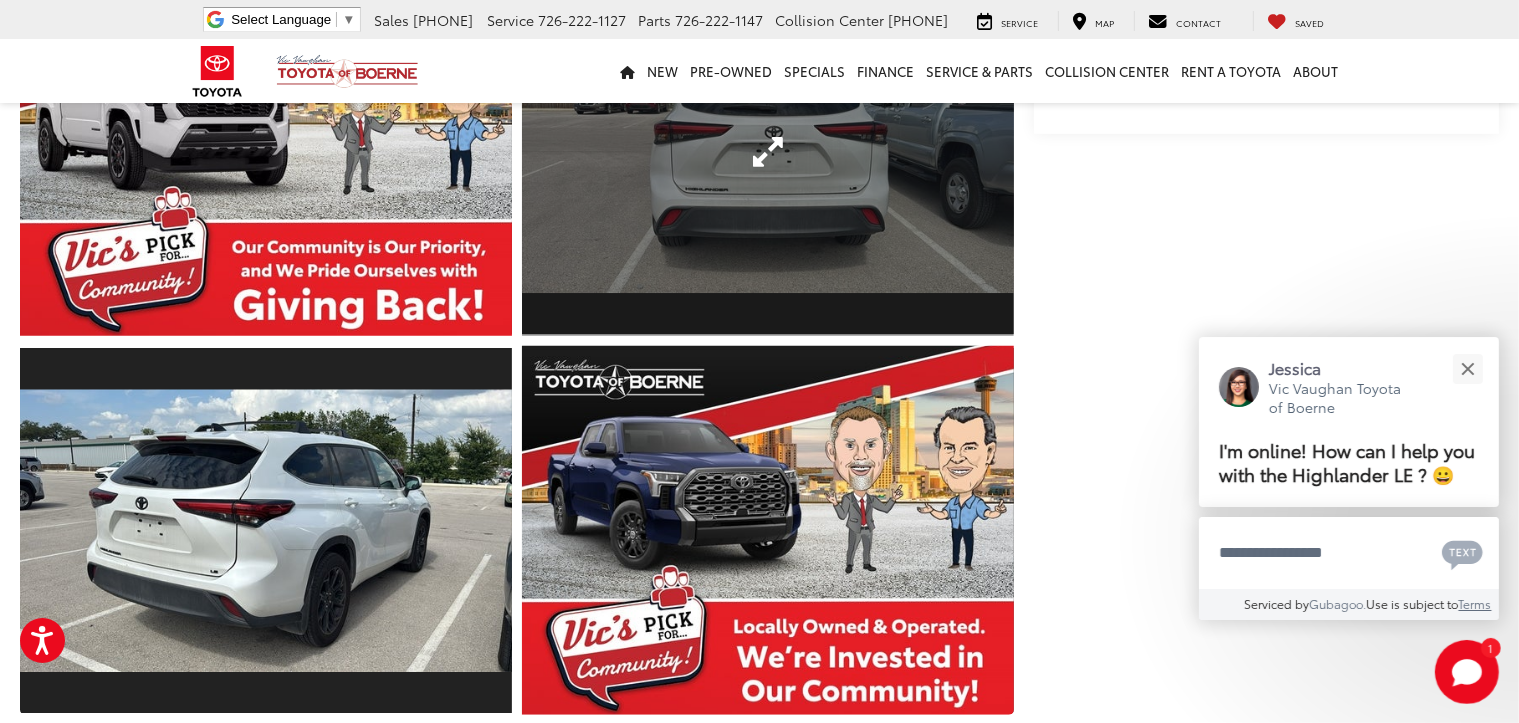 scroll, scrollTop: 900, scrollLeft: 0, axis: vertical 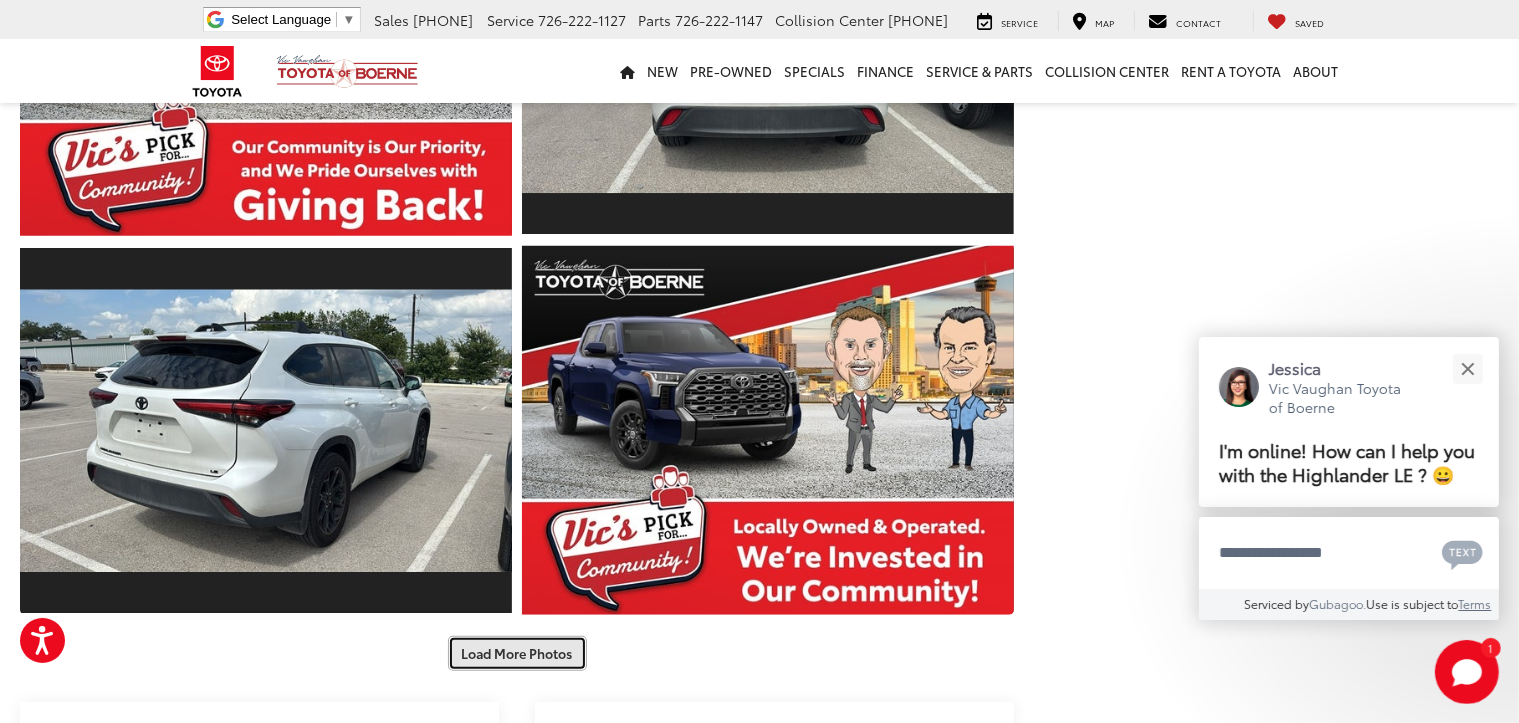 click on "Load More Photos" at bounding box center (517, 653) 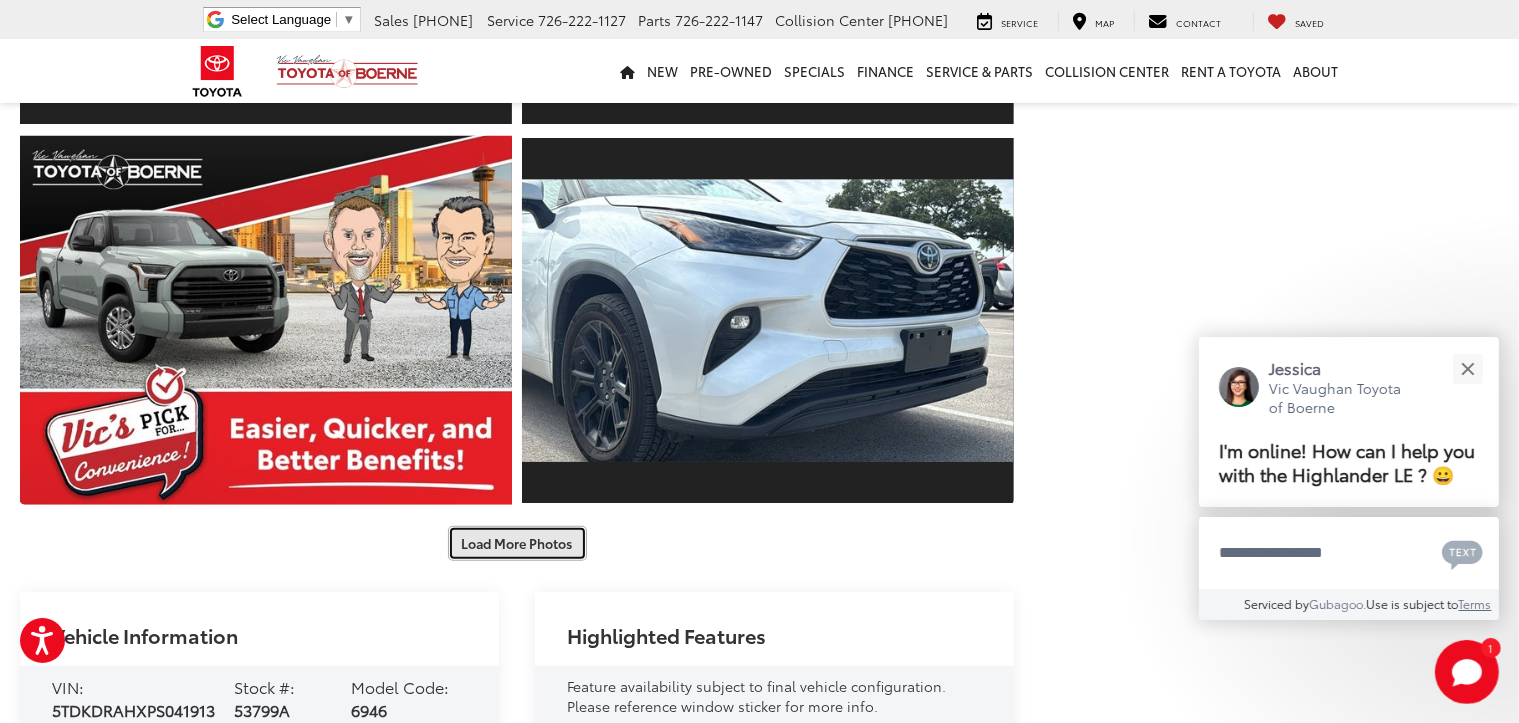 scroll, scrollTop: 1800, scrollLeft: 0, axis: vertical 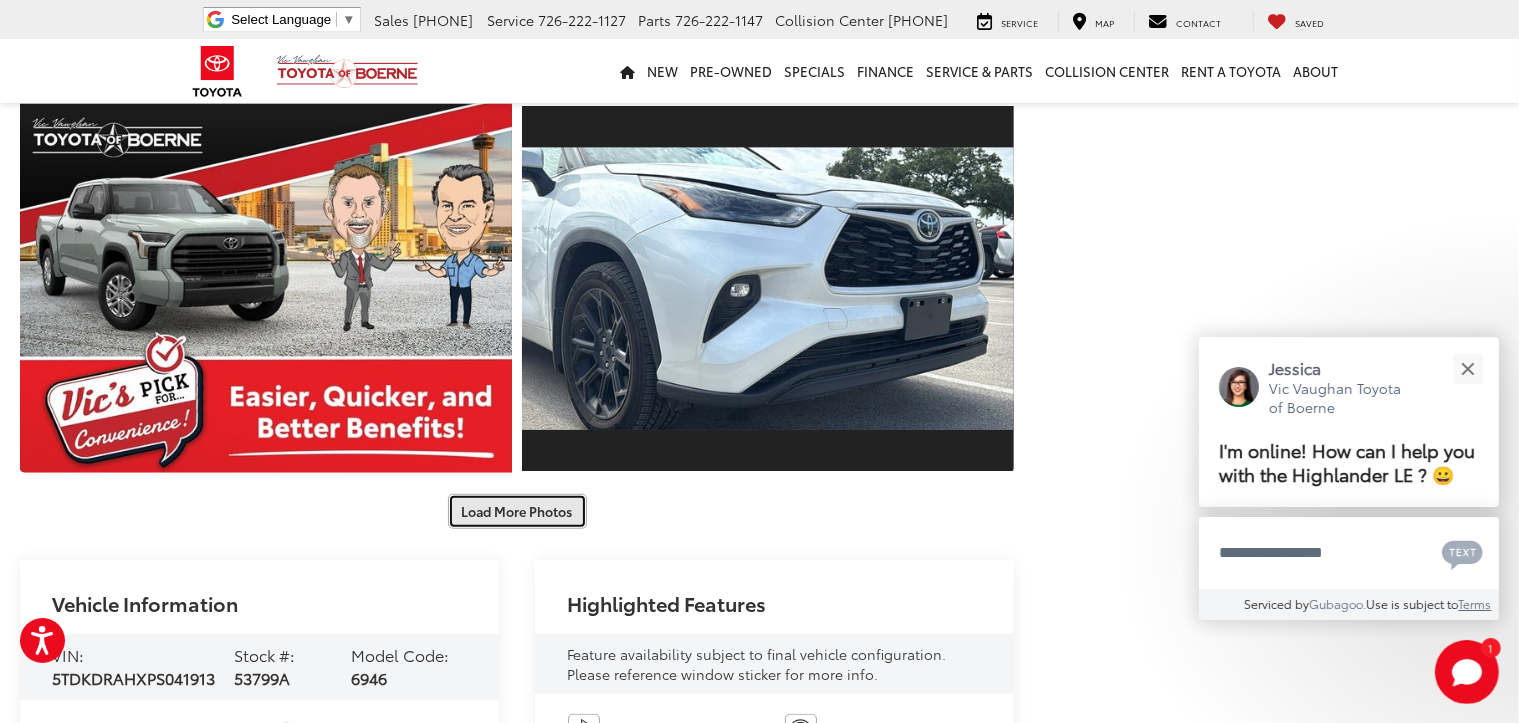 click on "Load More Photos" at bounding box center [517, 511] 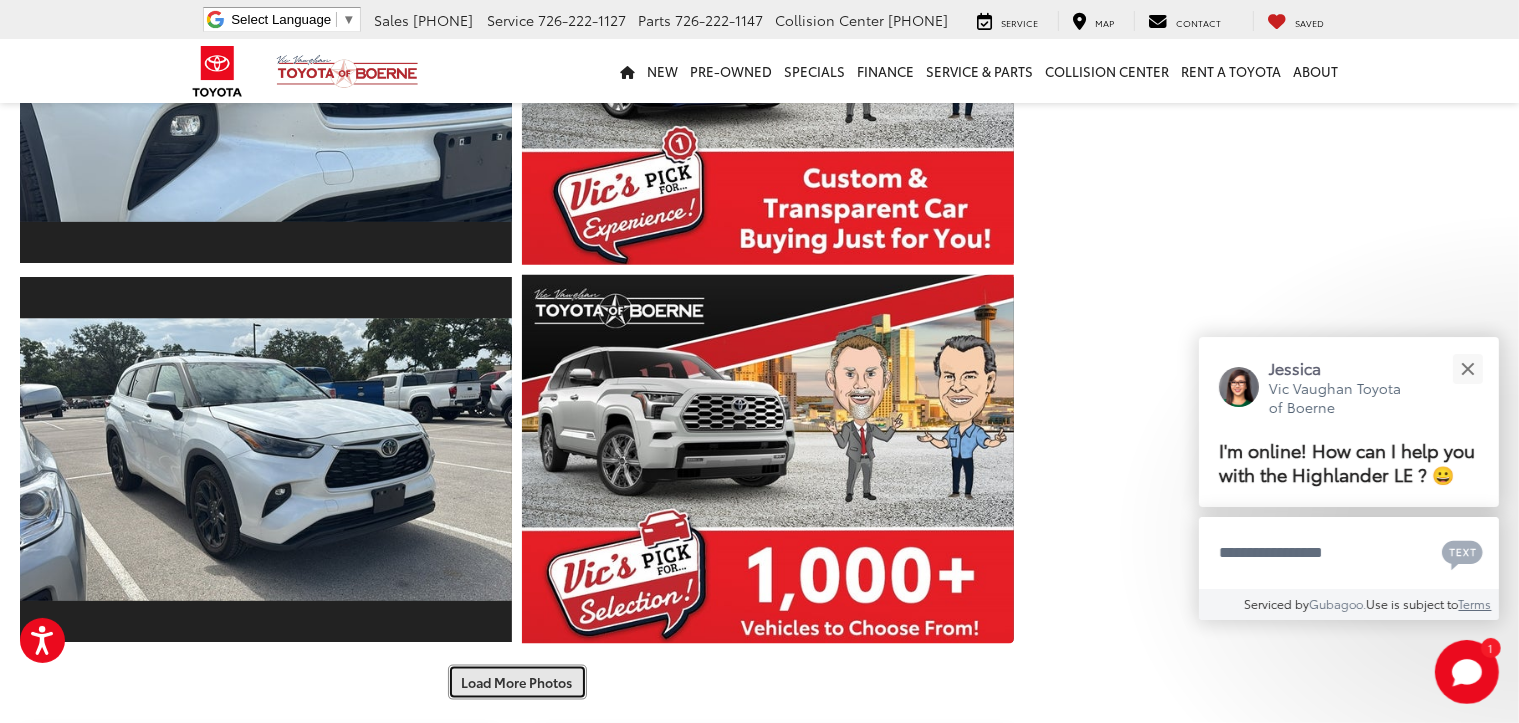 scroll, scrollTop: 2500, scrollLeft: 0, axis: vertical 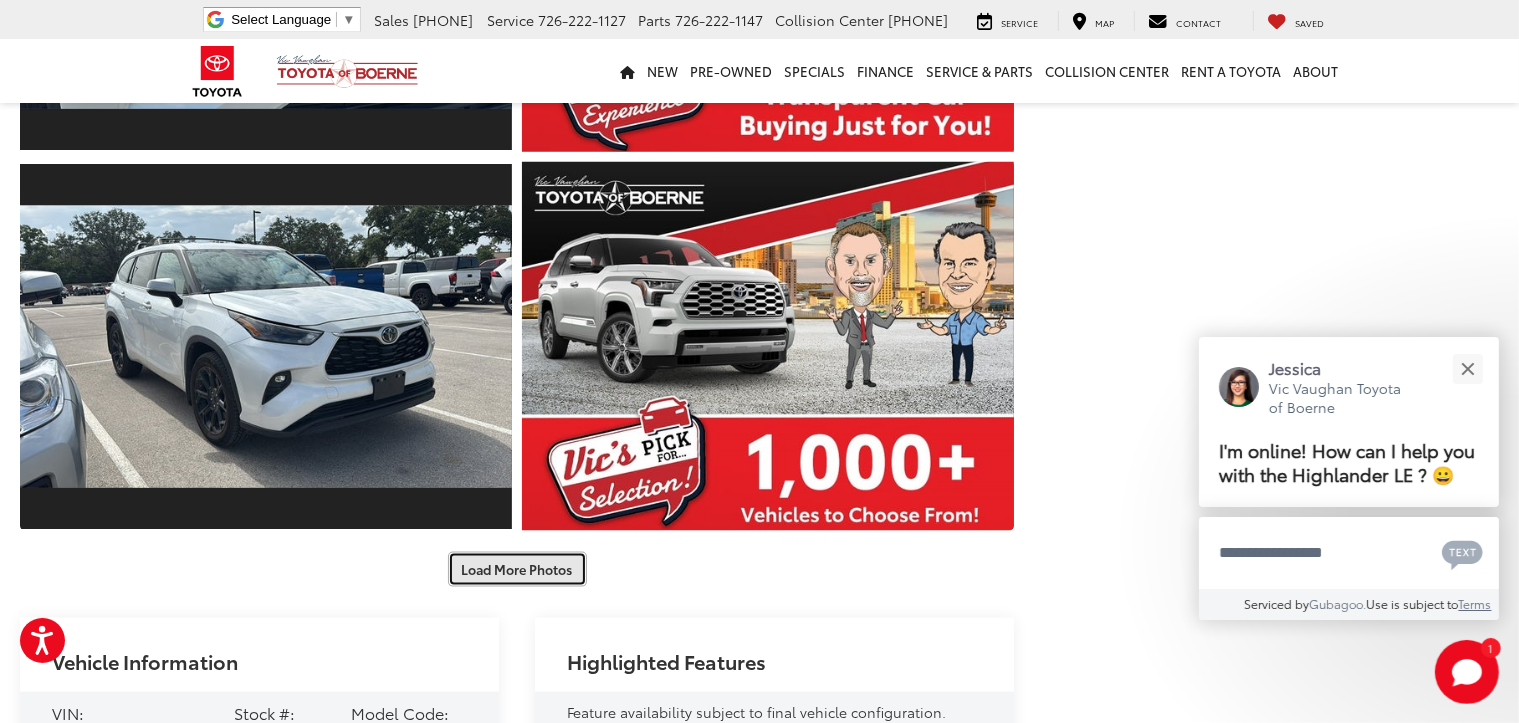 click on "Load More Photos" at bounding box center (517, 569) 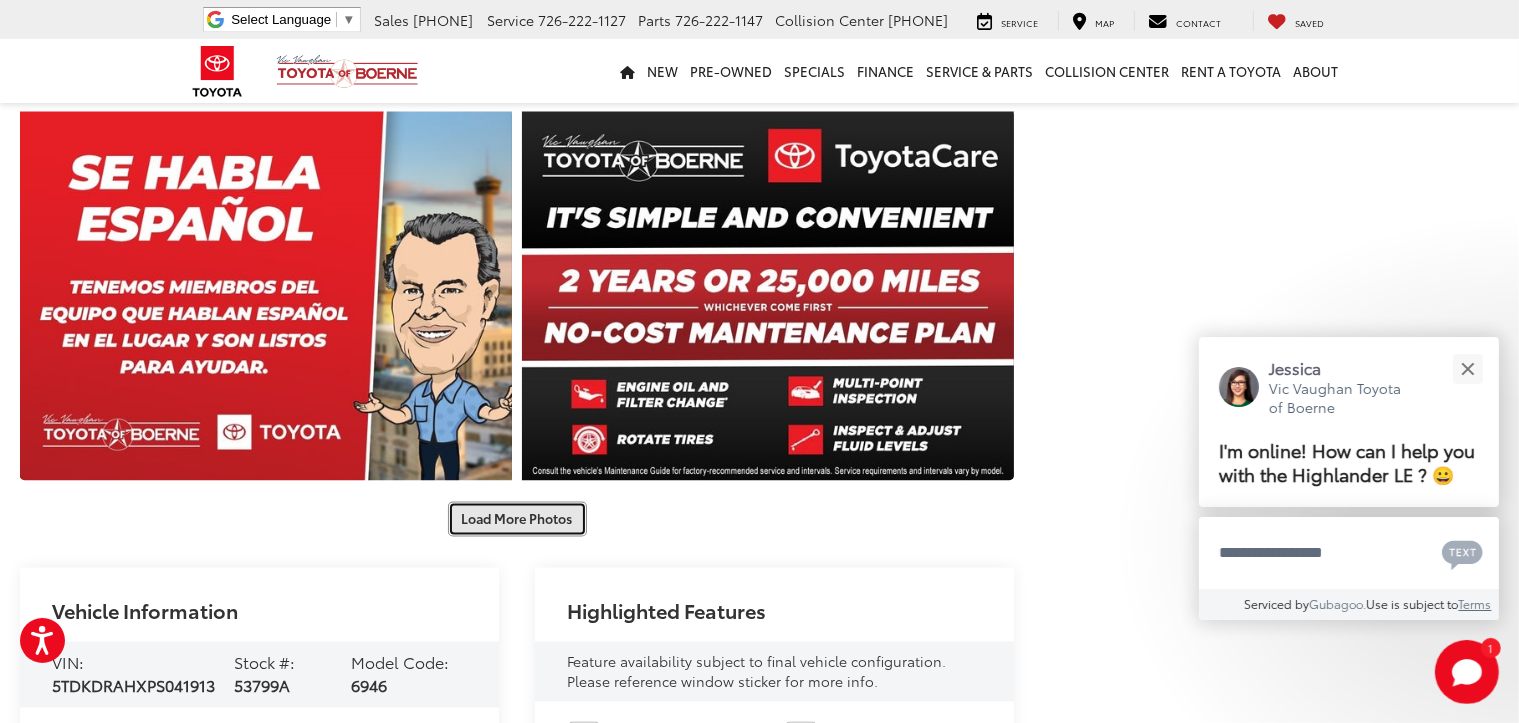 scroll, scrollTop: 3400, scrollLeft: 0, axis: vertical 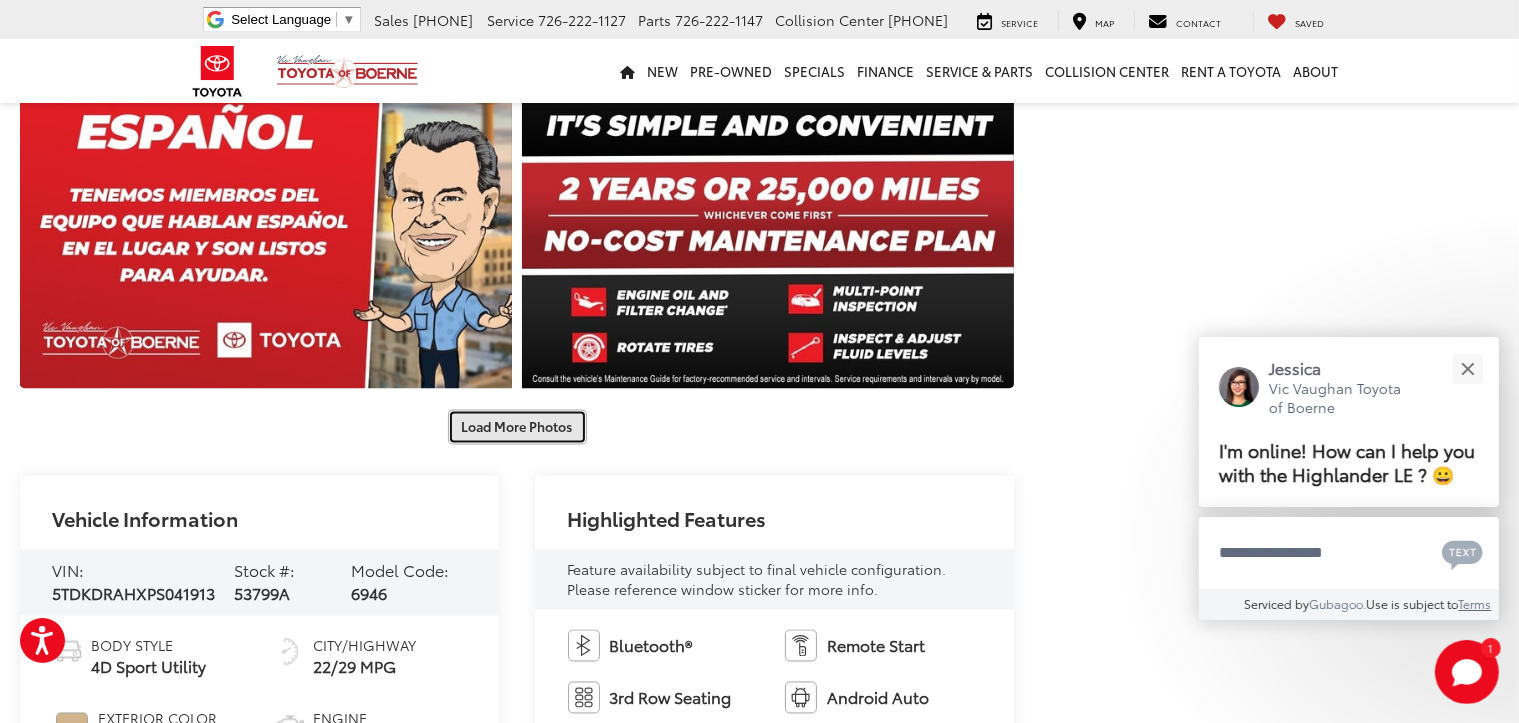 click on "Load More Photos" at bounding box center (517, 427) 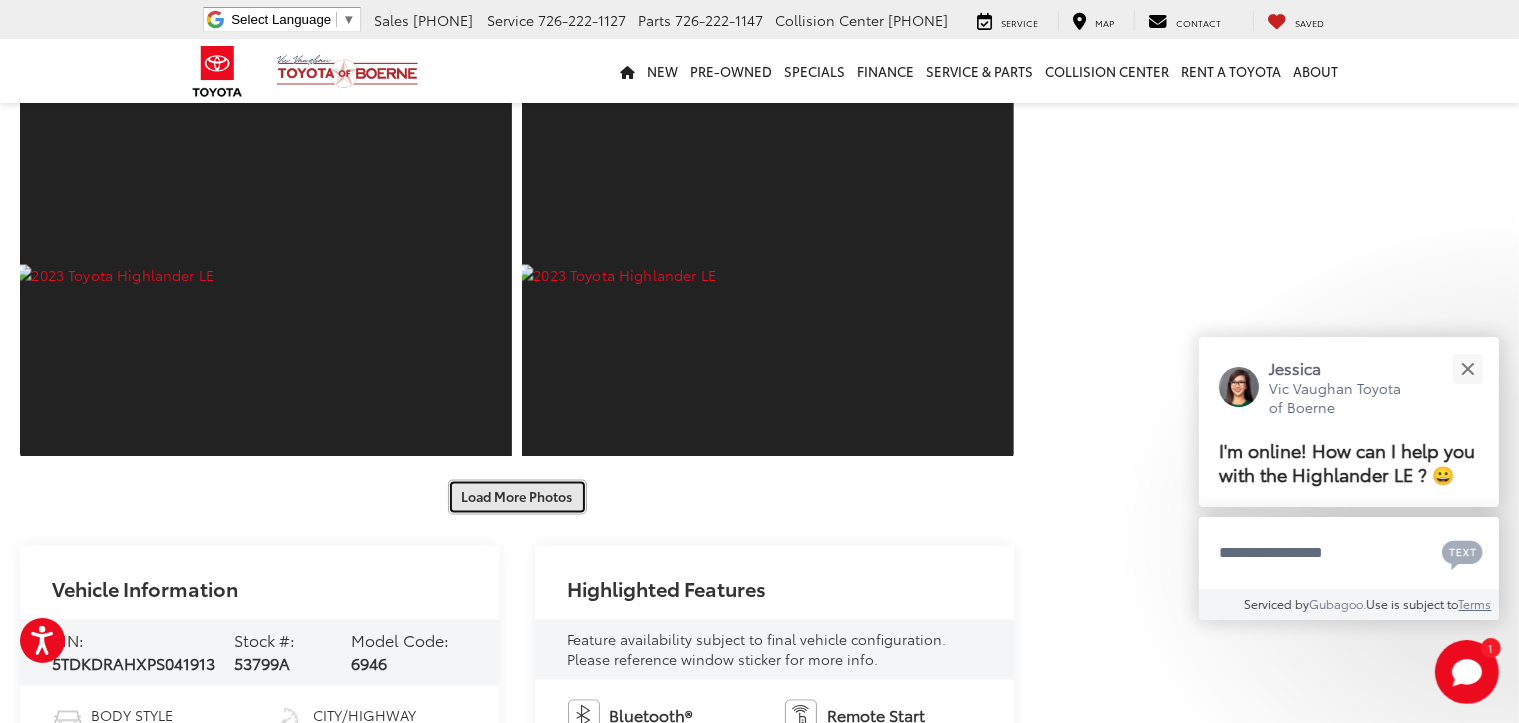 scroll, scrollTop: 4100, scrollLeft: 0, axis: vertical 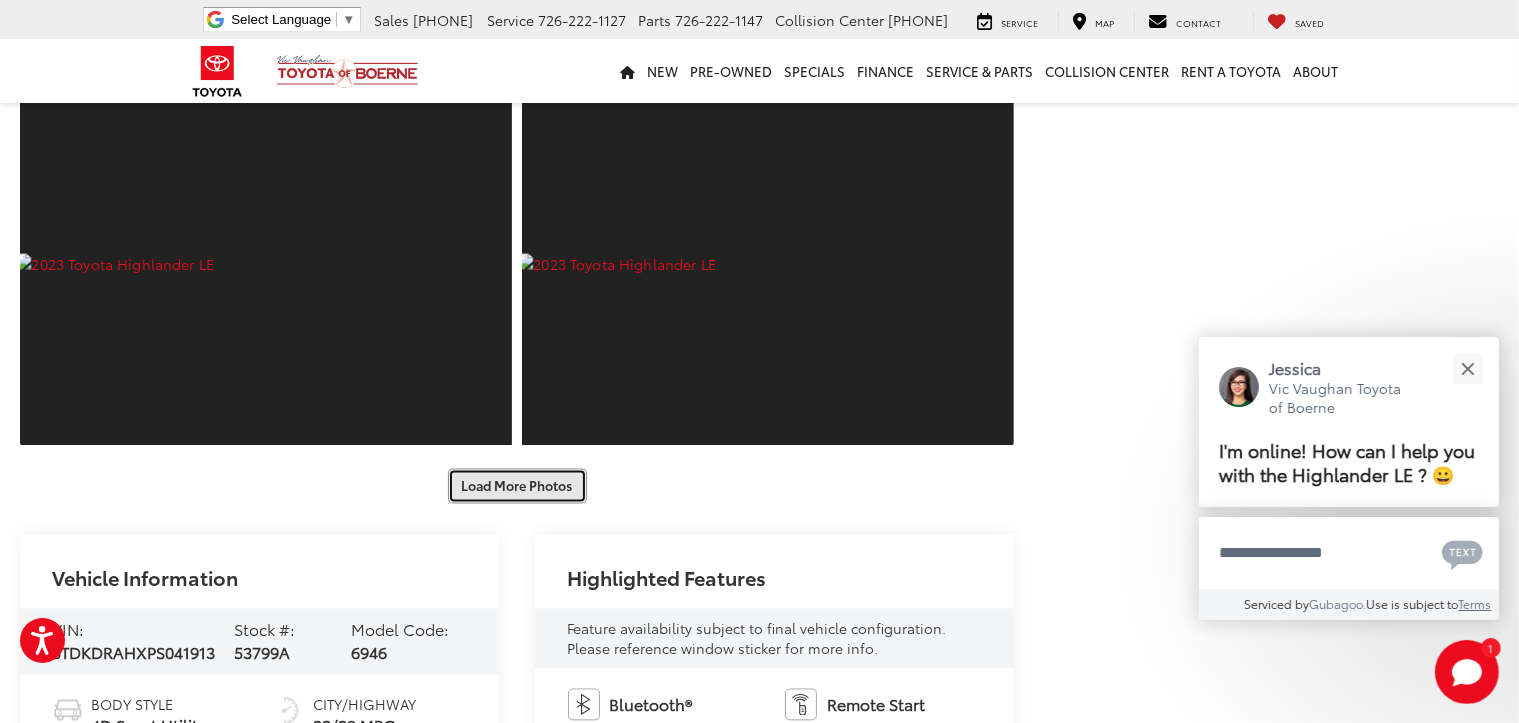 click on "Load More Photos" at bounding box center [517, 485] 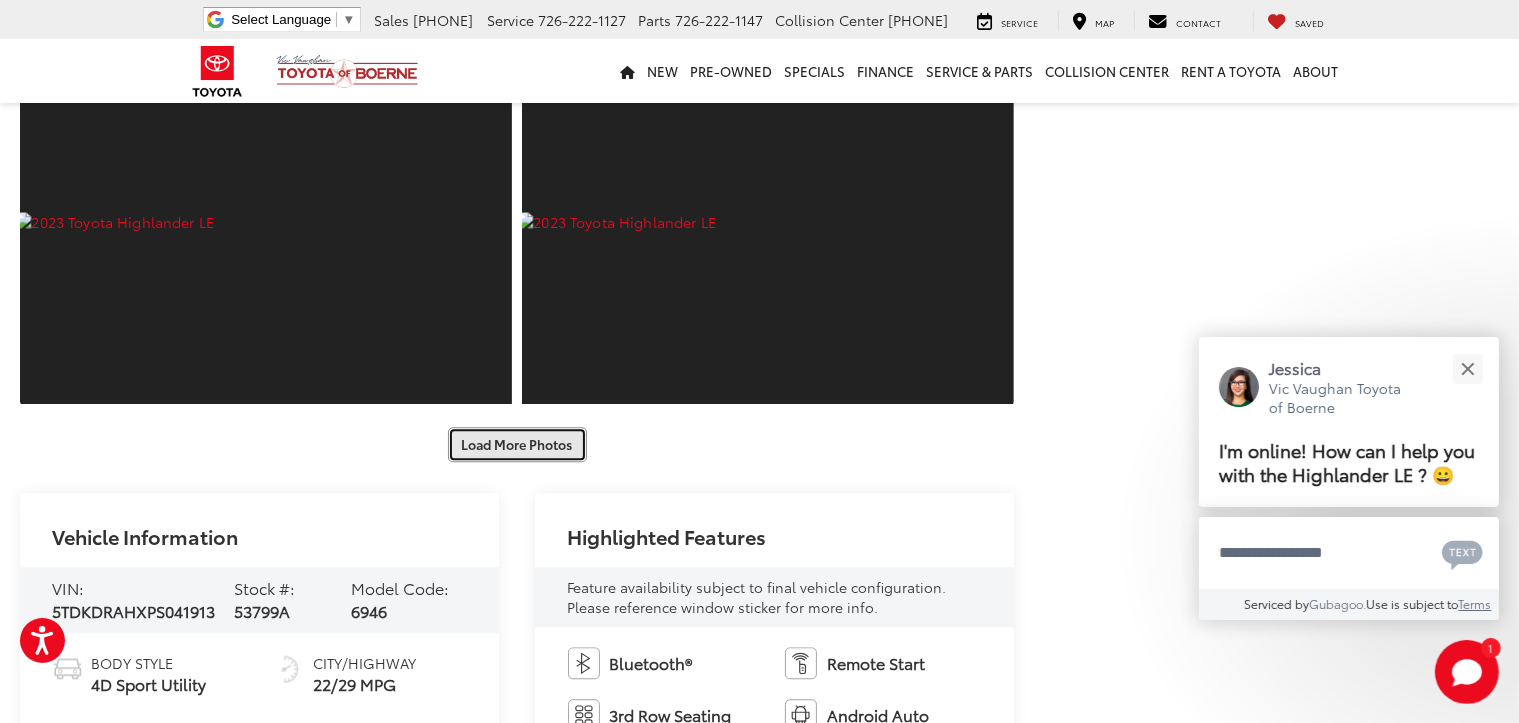 scroll, scrollTop: 4900, scrollLeft: 0, axis: vertical 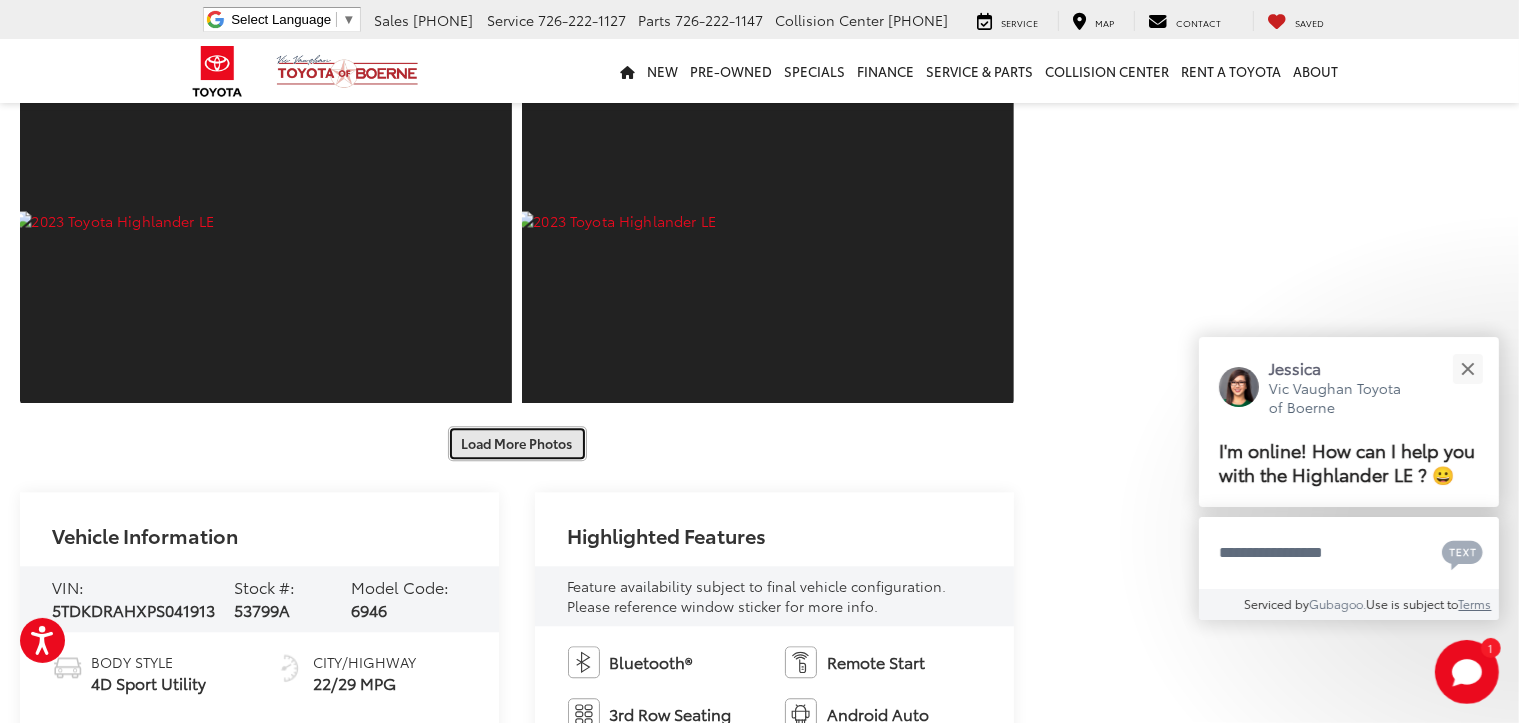 click on "Load More Photos" at bounding box center [517, 443] 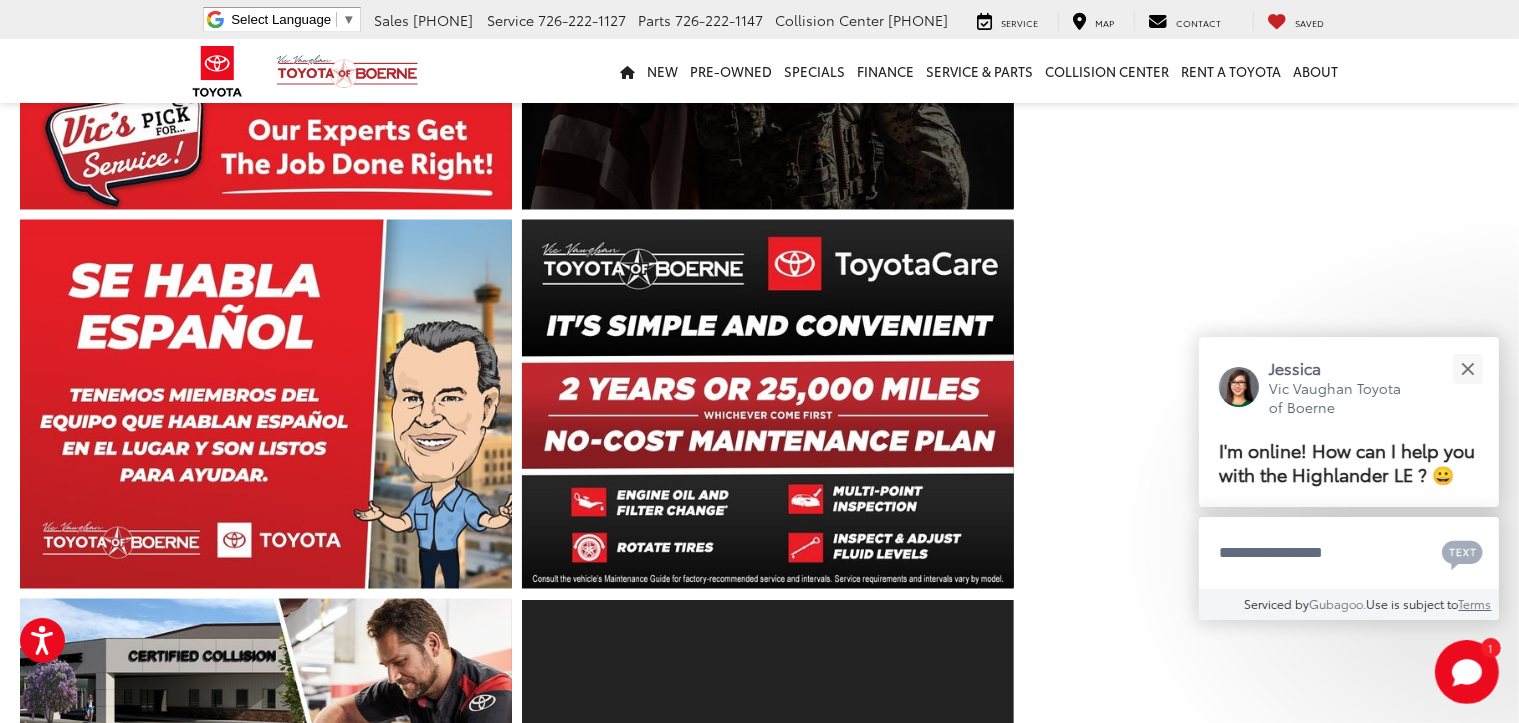 scroll, scrollTop: 3600, scrollLeft: 0, axis: vertical 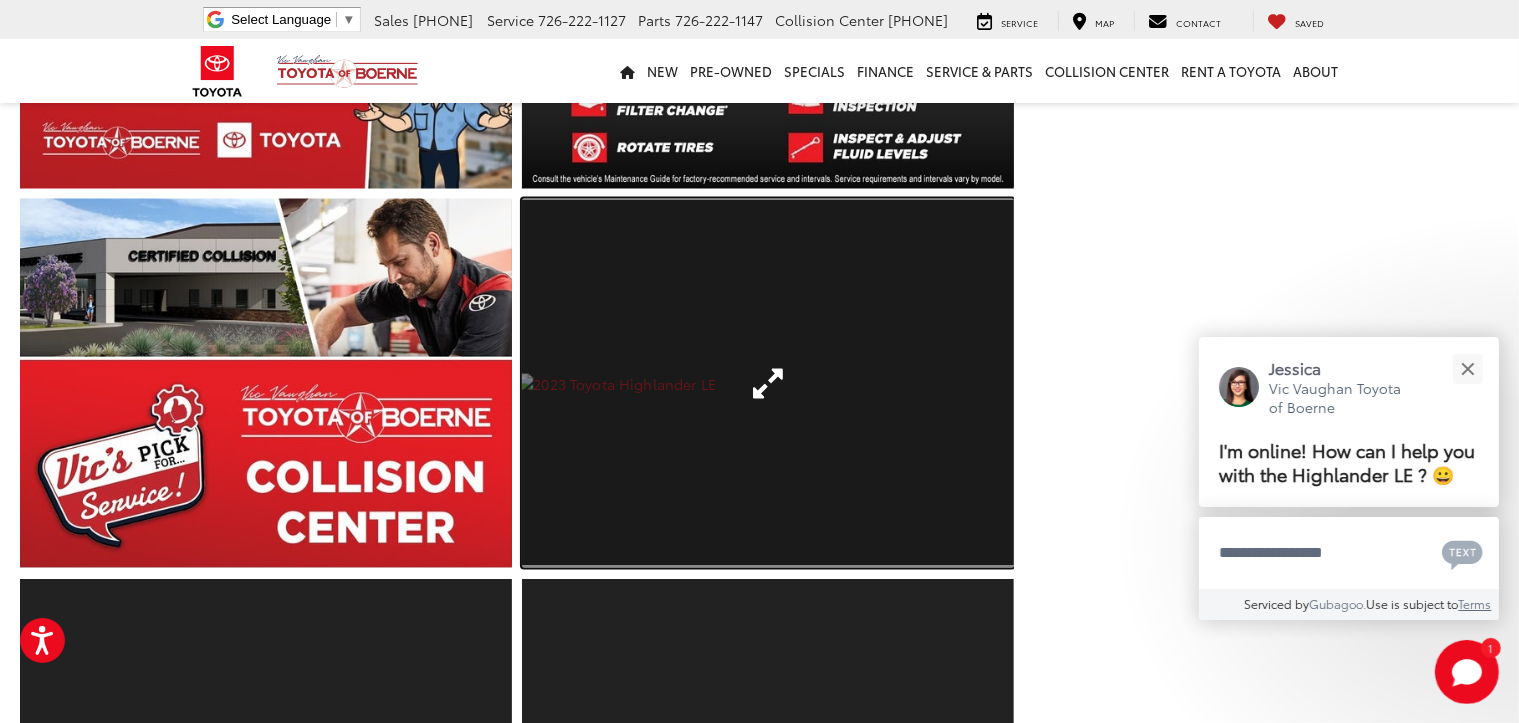 click at bounding box center (768, 383) 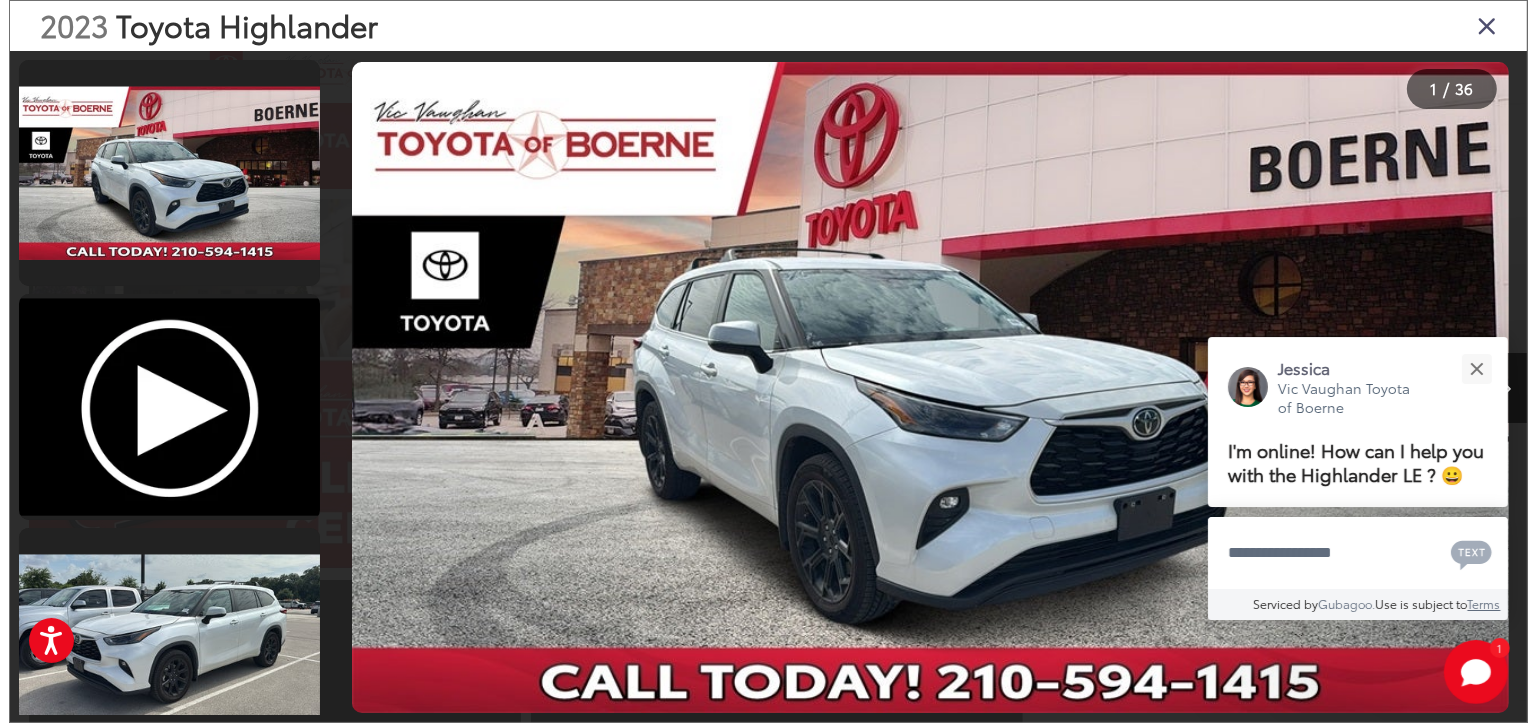 scroll, scrollTop: 3653, scrollLeft: 0, axis: vertical 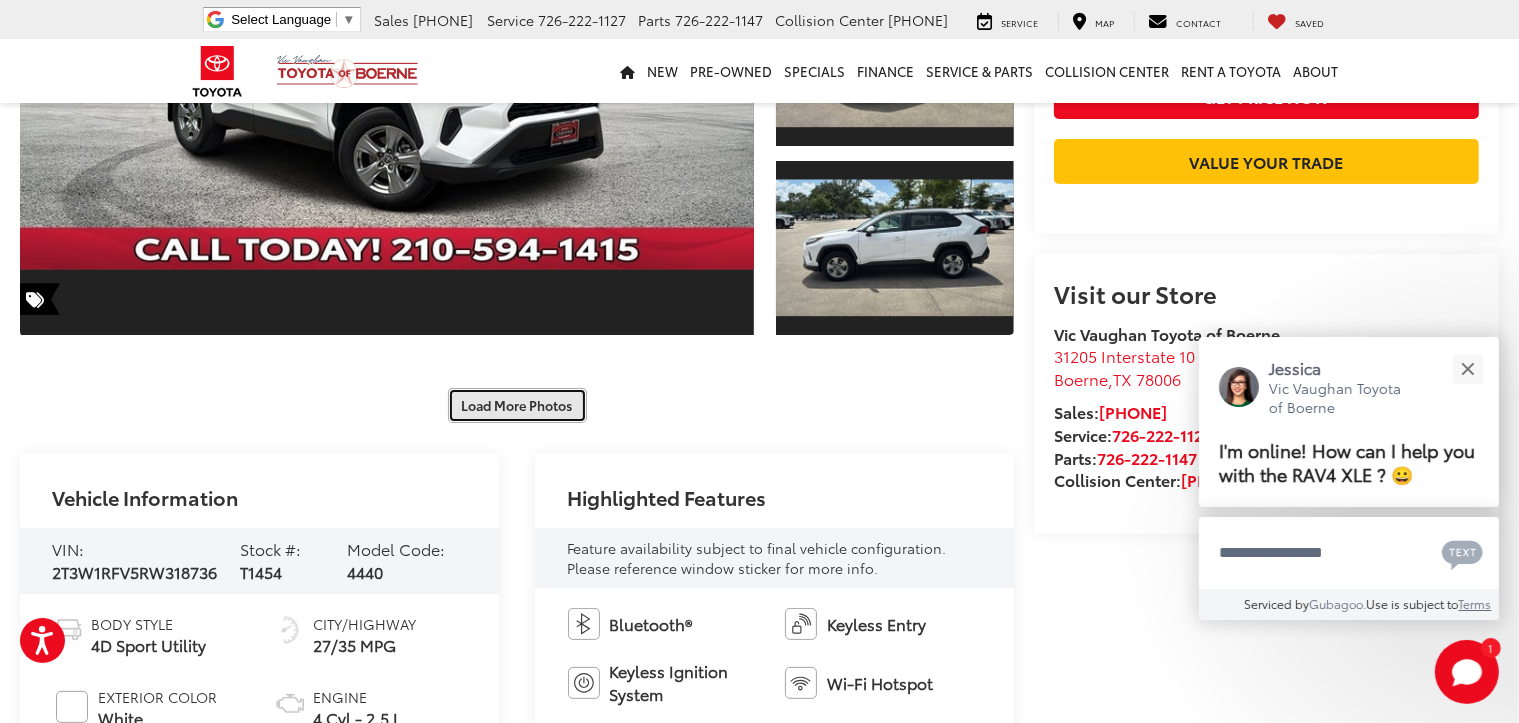 click on "Load More Photos" at bounding box center (517, 405) 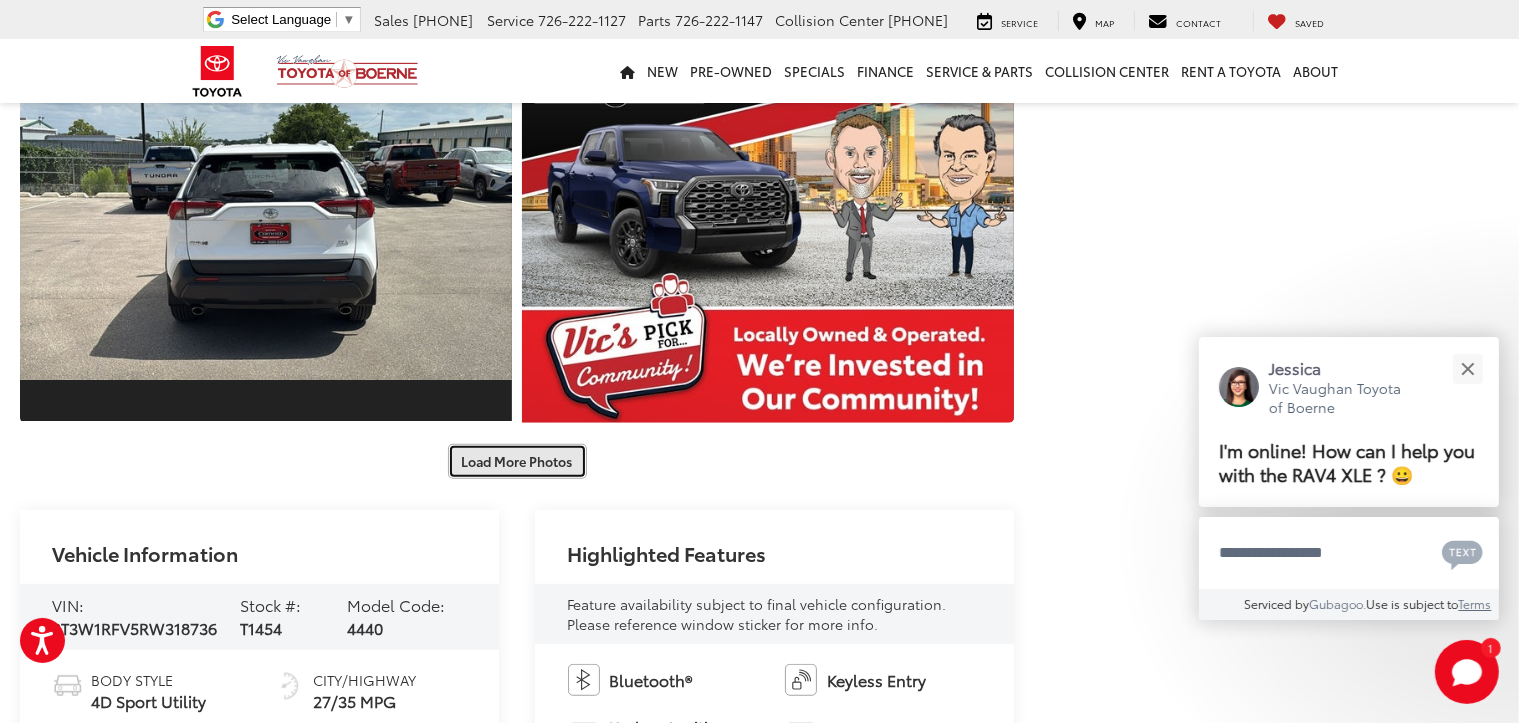 scroll, scrollTop: 1100, scrollLeft: 0, axis: vertical 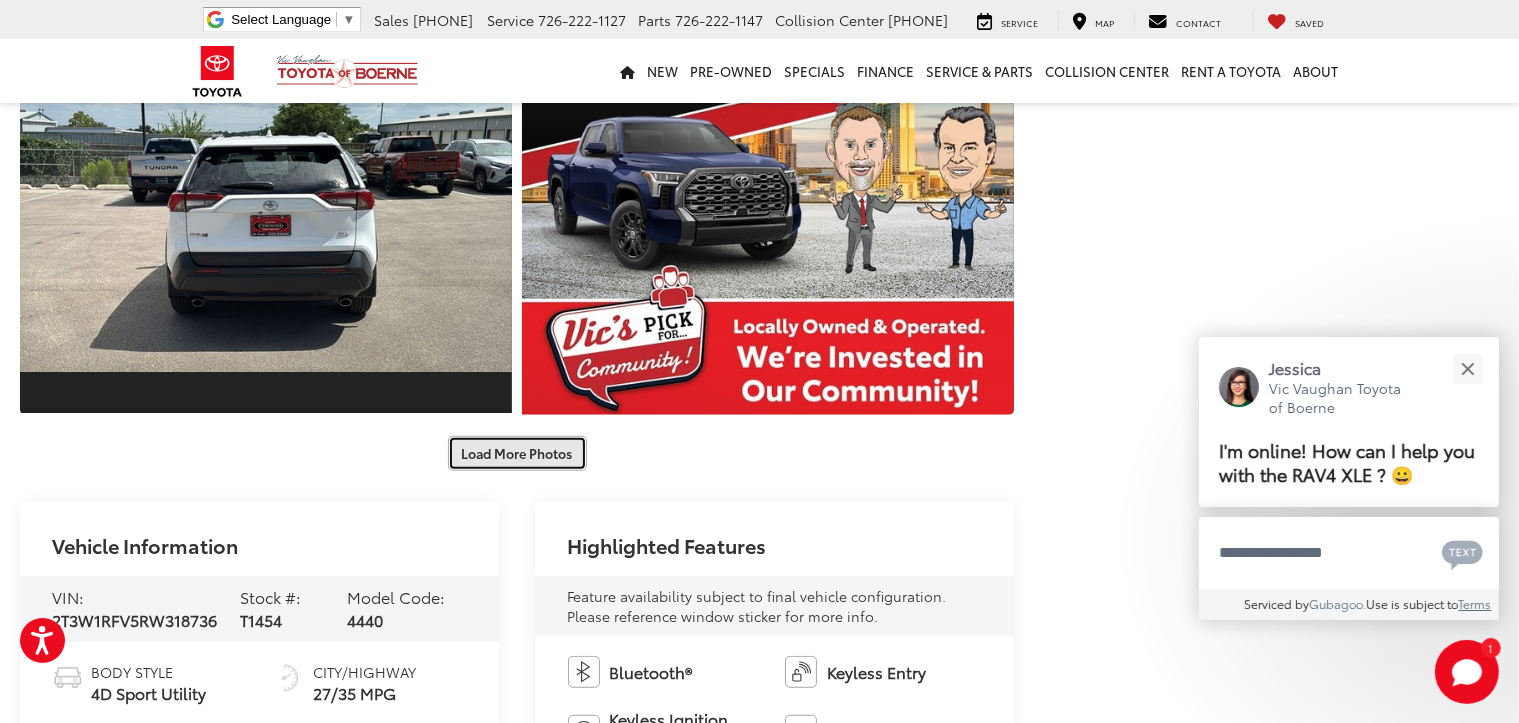 click on "Load More Photos" at bounding box center [517, 453] 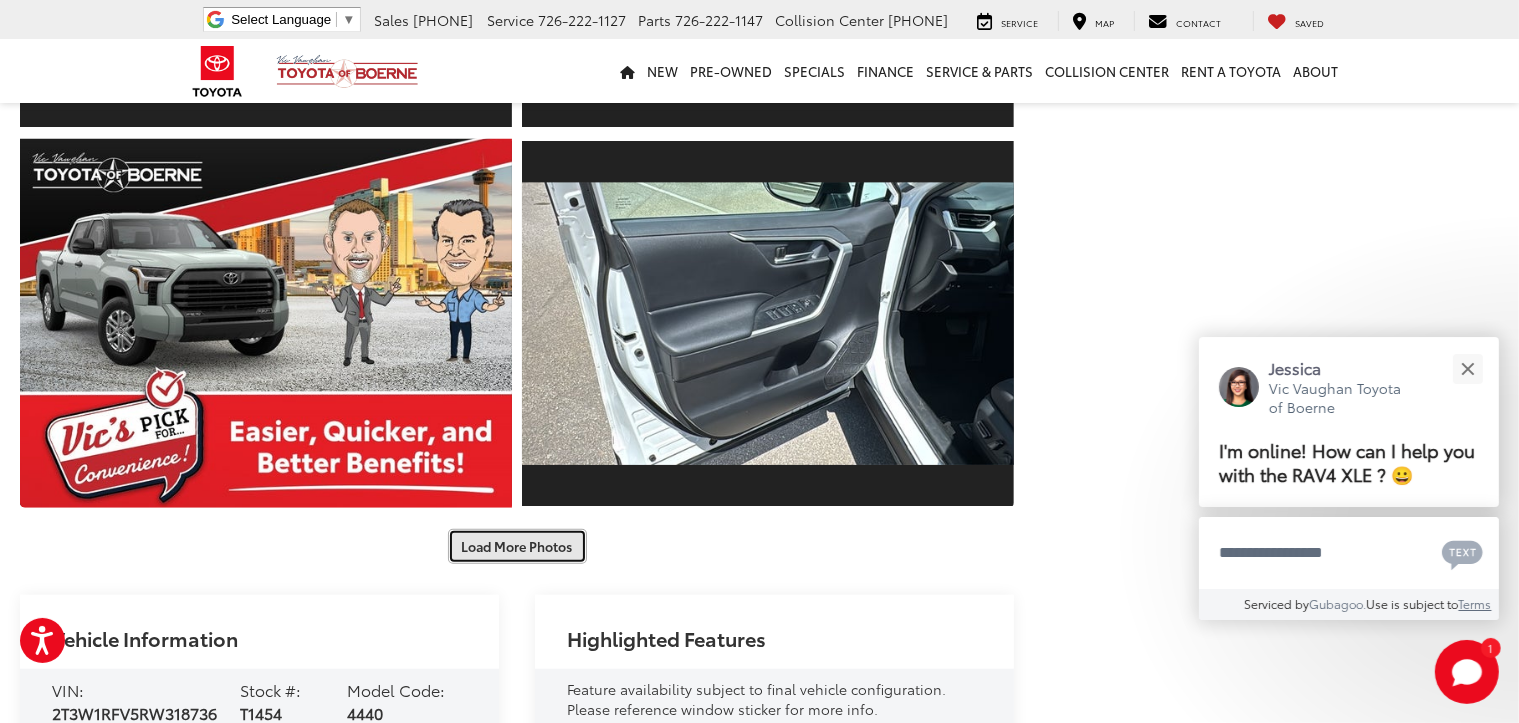 scroll, scrollTop: 1800, scrollLeft: 0, axis: vertical 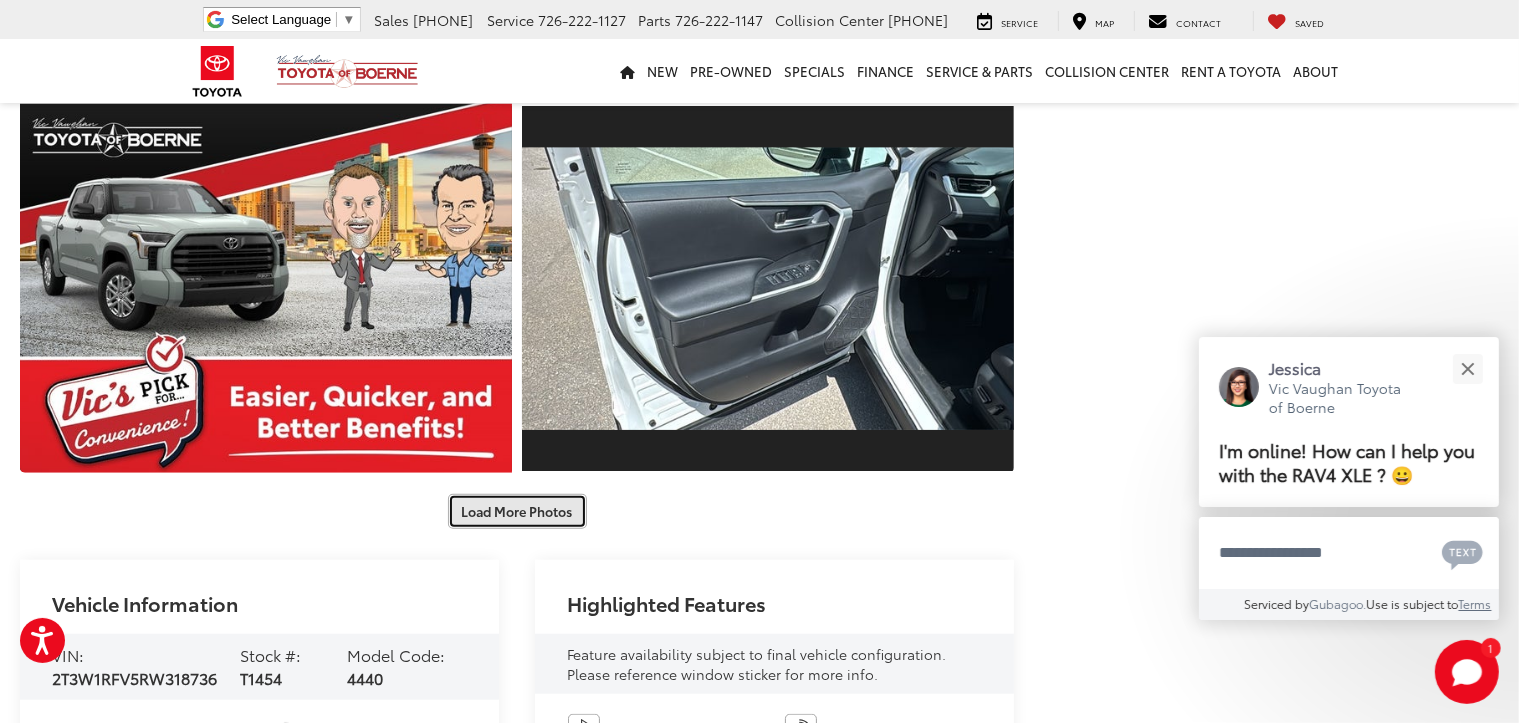 click on "Load More Photos" at bounding box center [517, 511] 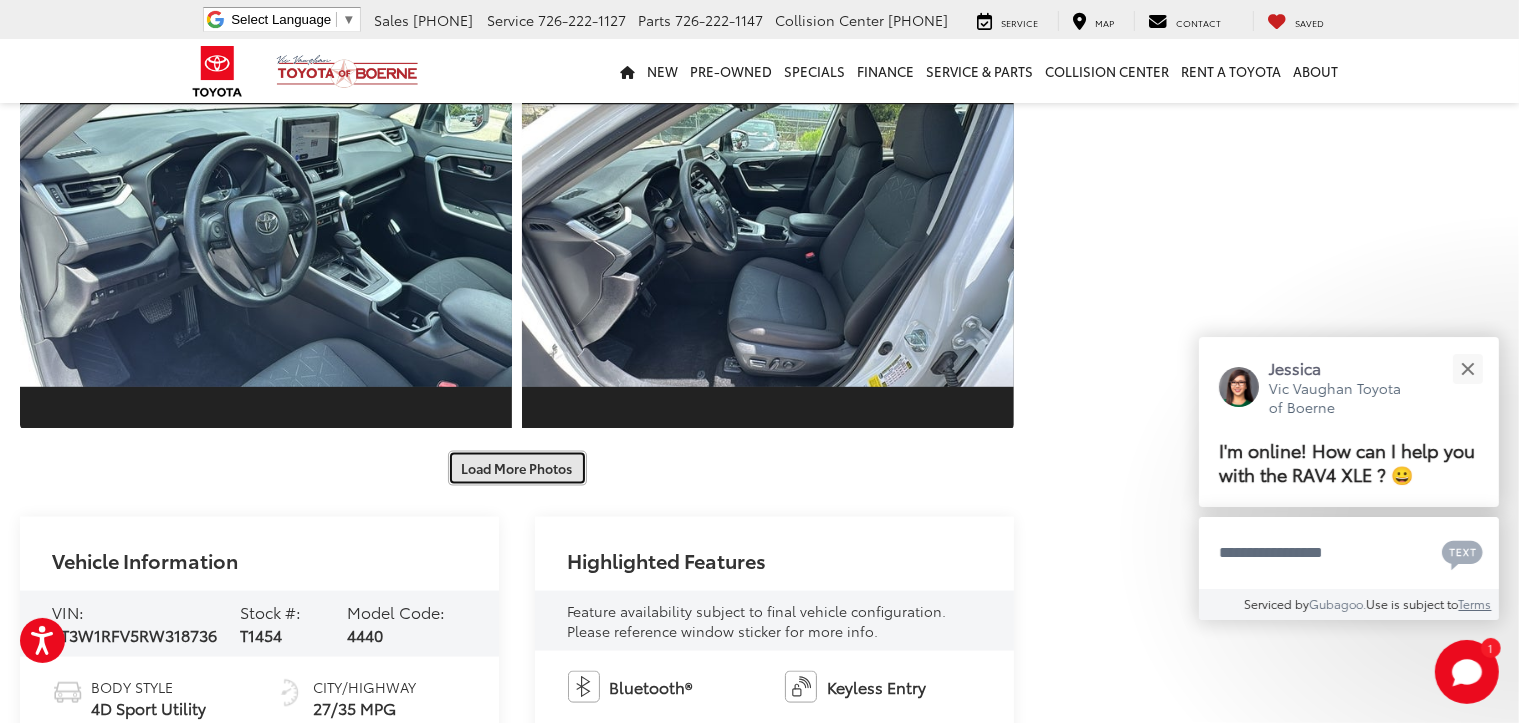 scroll, scrollTop: 2600, scrollLeft: 0, axis: vertical 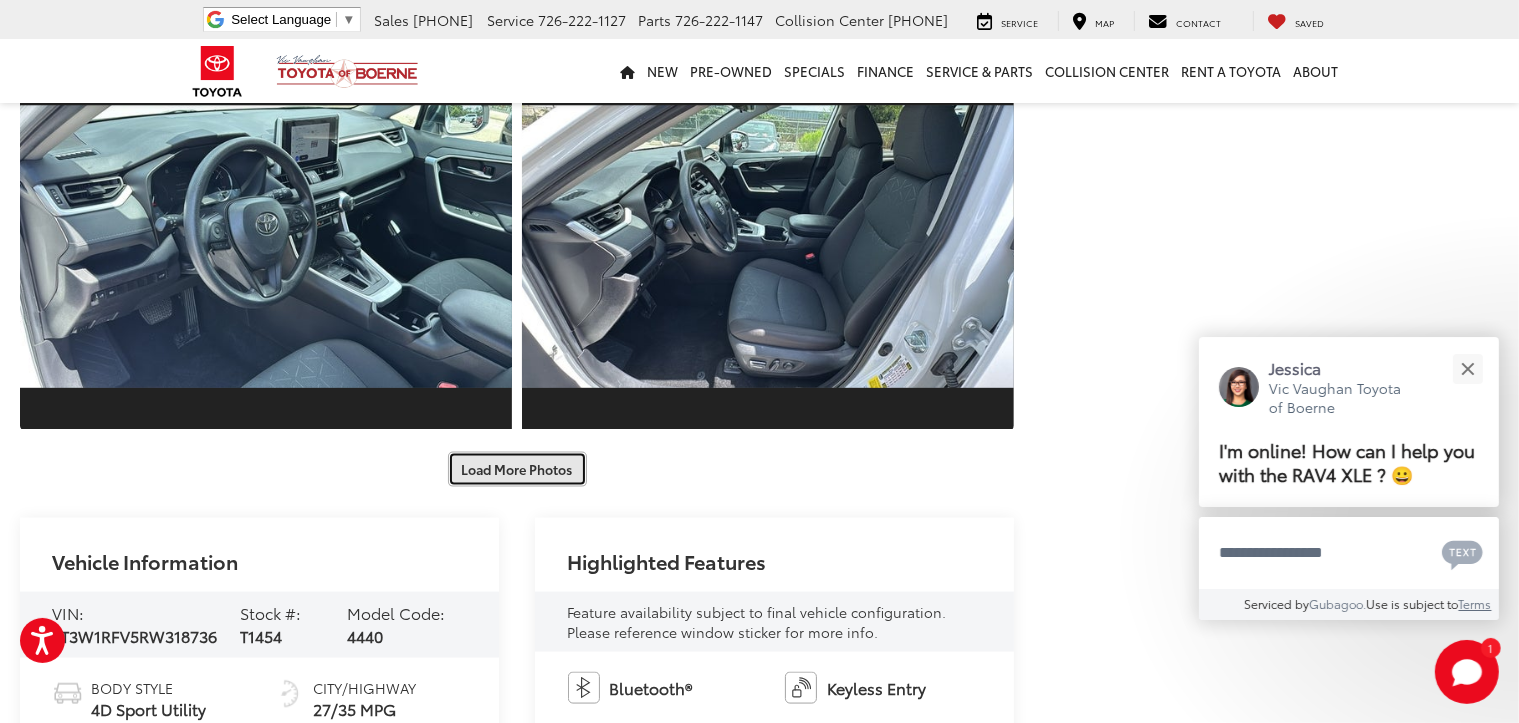 click on "Load More Photos" at bounding box center (517, 469) 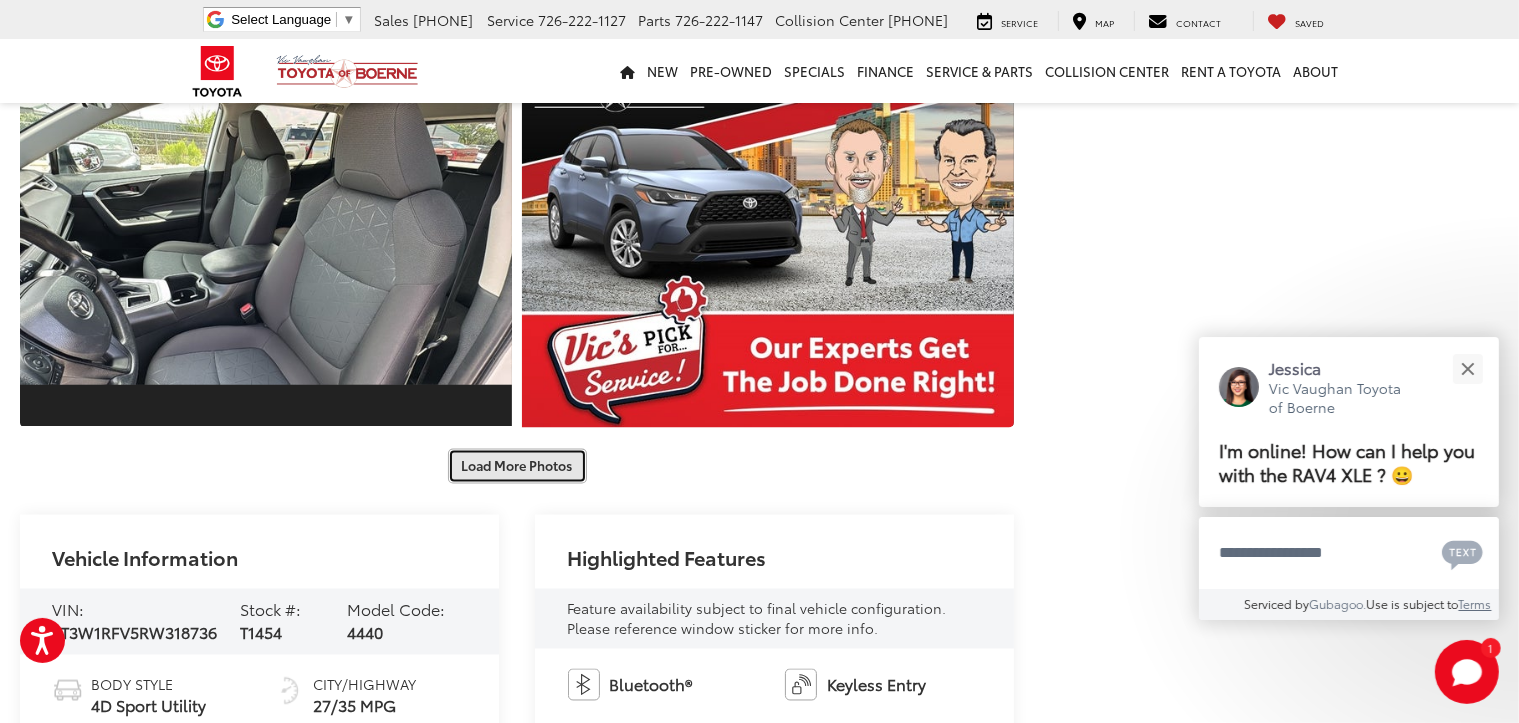 scroll, scrollTop: 3400, scrollLeft: 0, axis: vertical 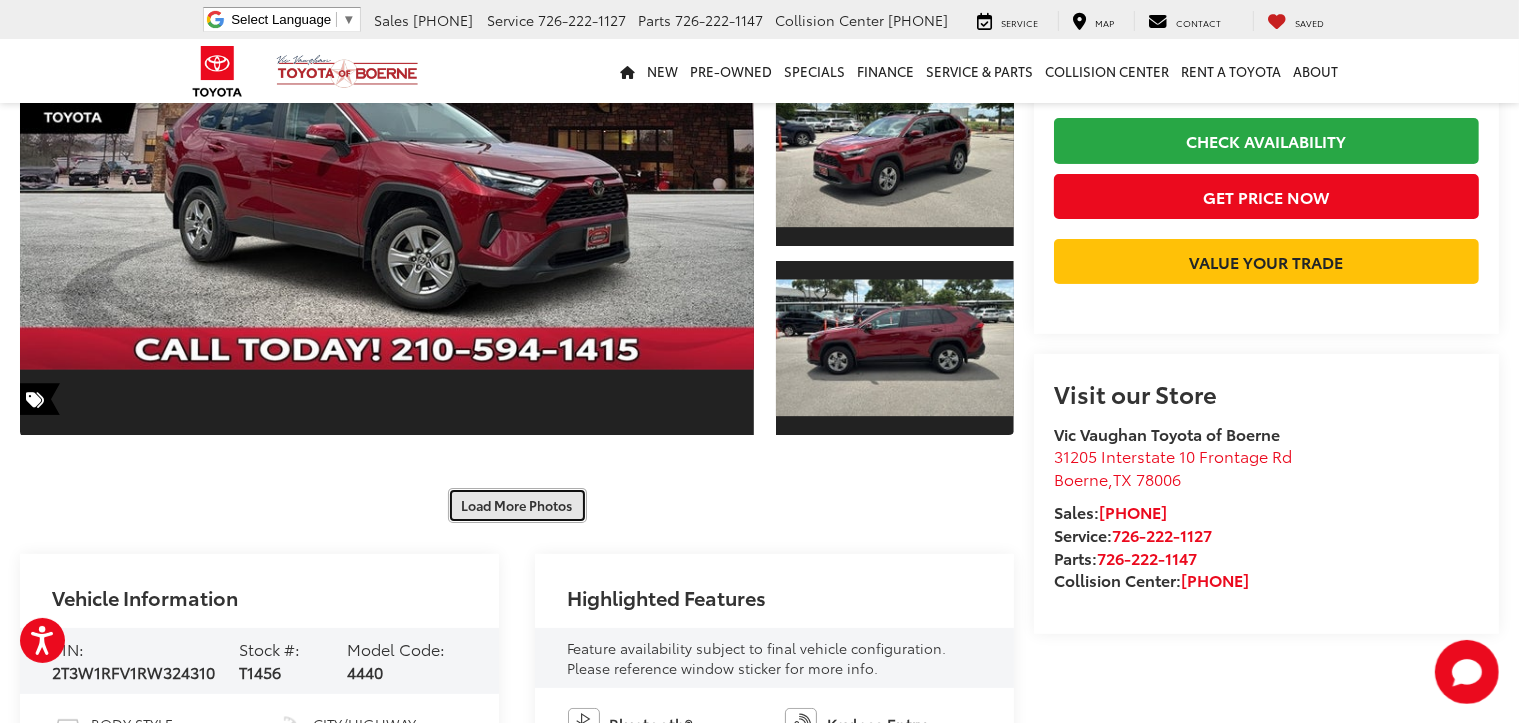 click on "Load More Photos" at bounding box center (517, 505) 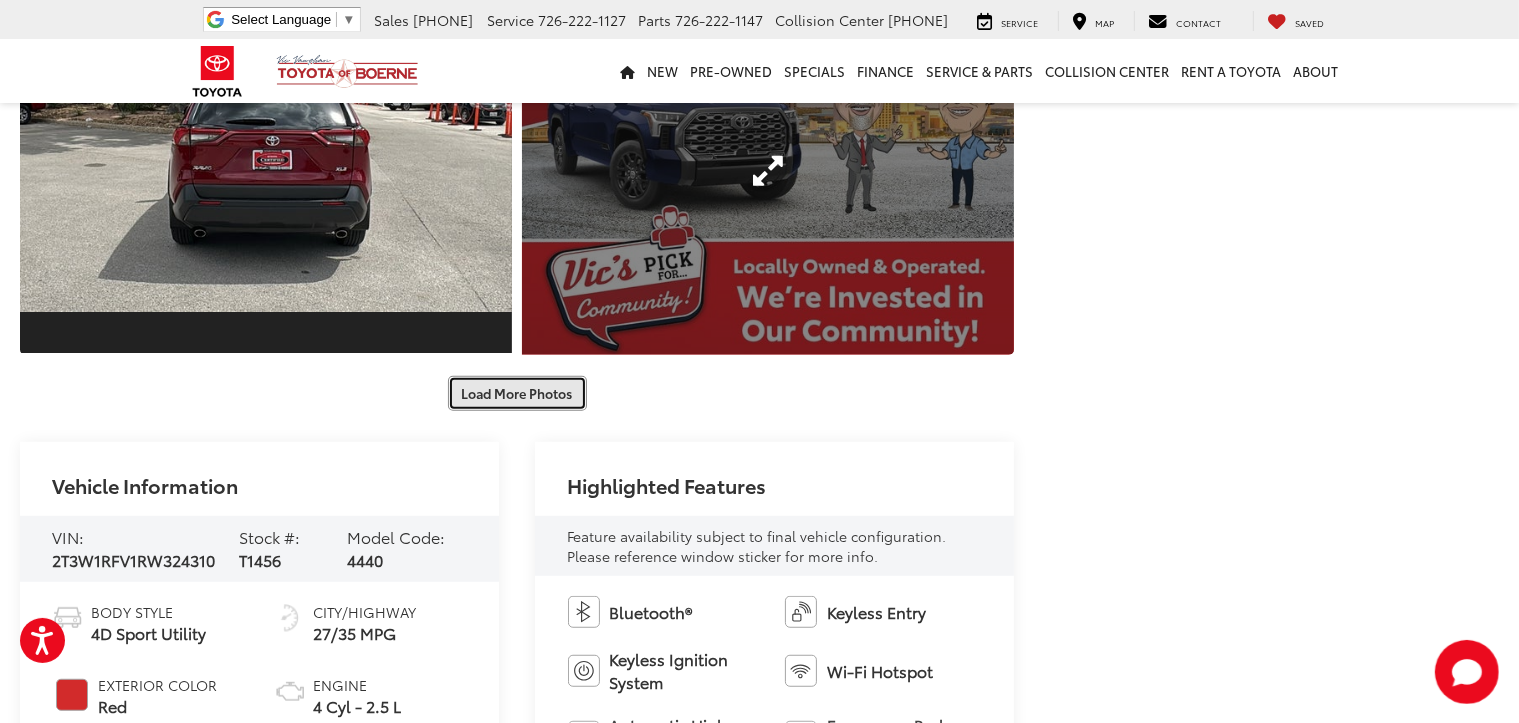 scroll, scrollTop: 1300, scrollLeft: 0, axis: vertical 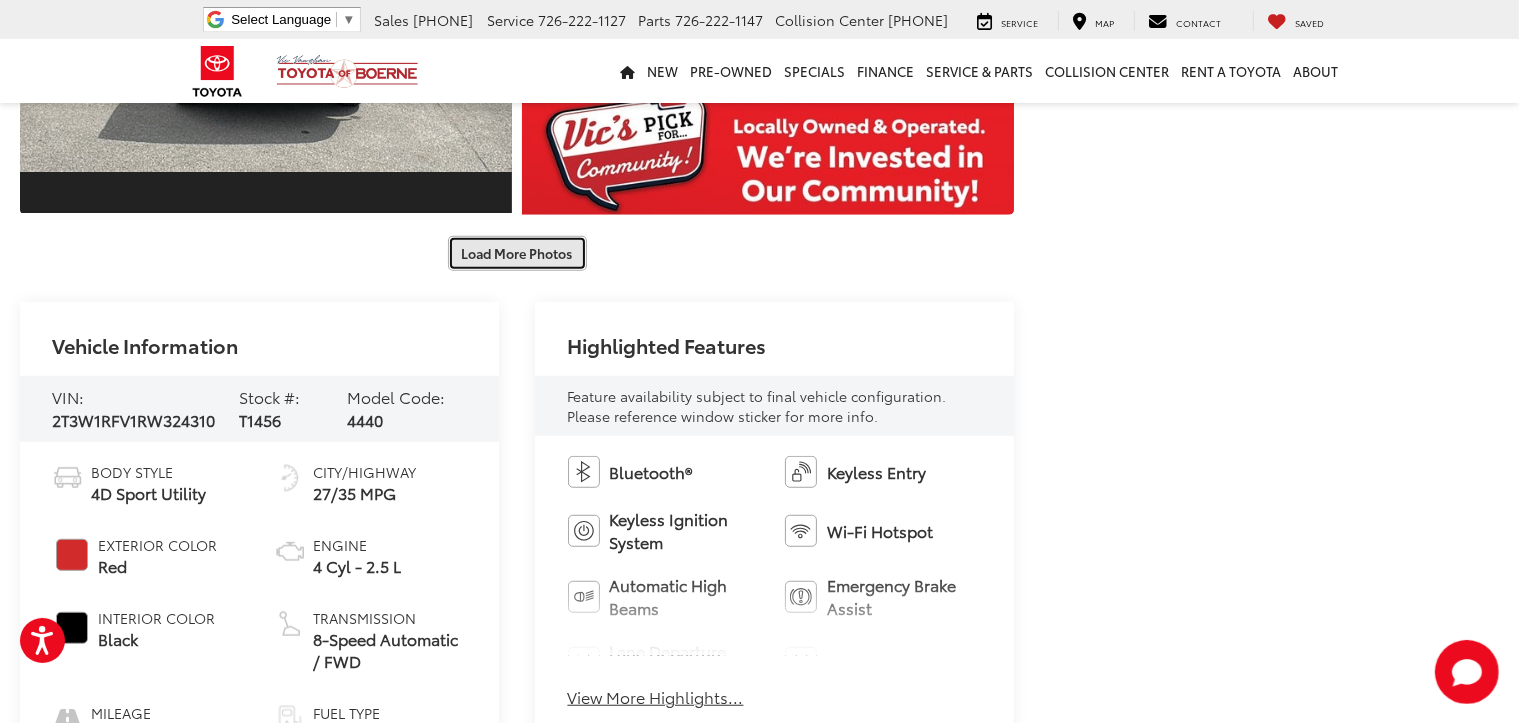 click on "Load More Photos" at bounding box center (517, 253) 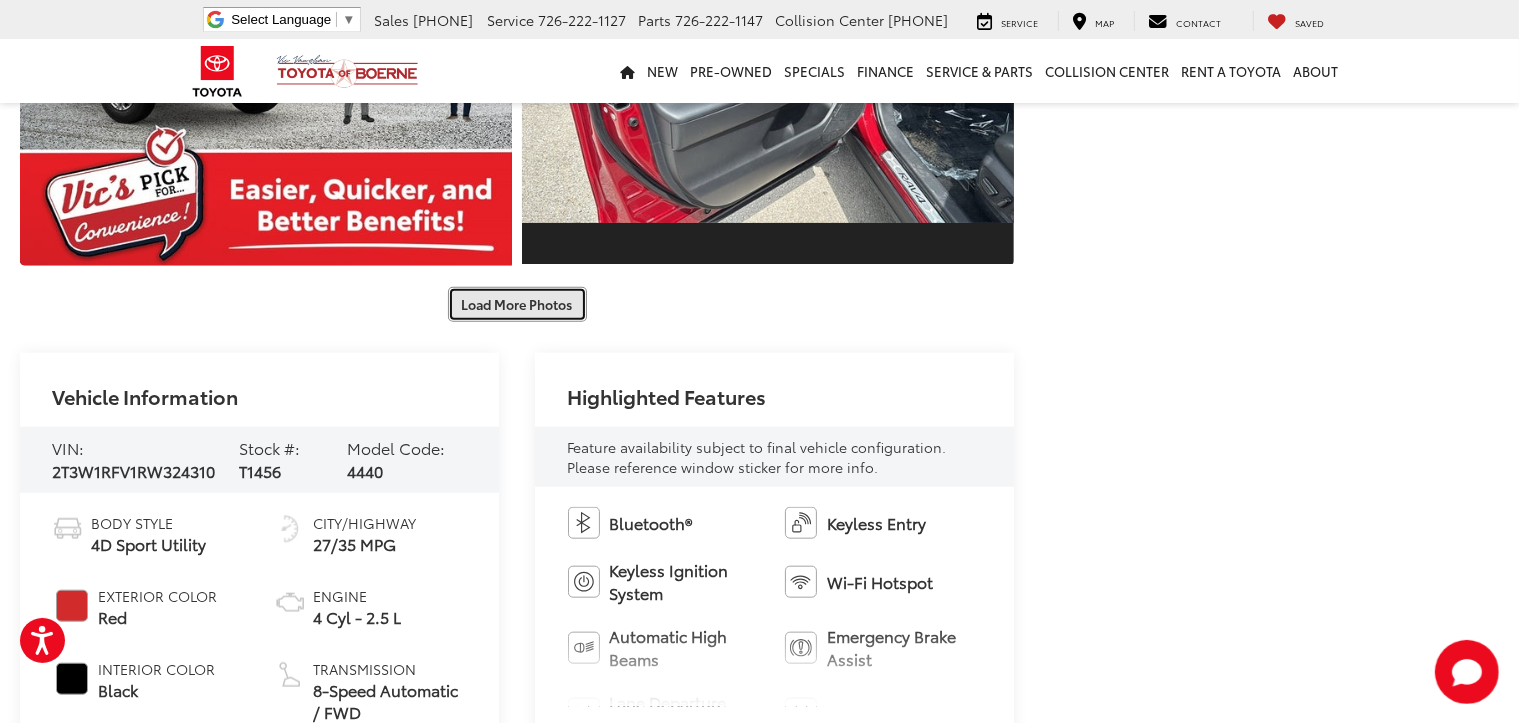 scroll, scrollTop: 2000, scrollLeft: 0, axis: vertical 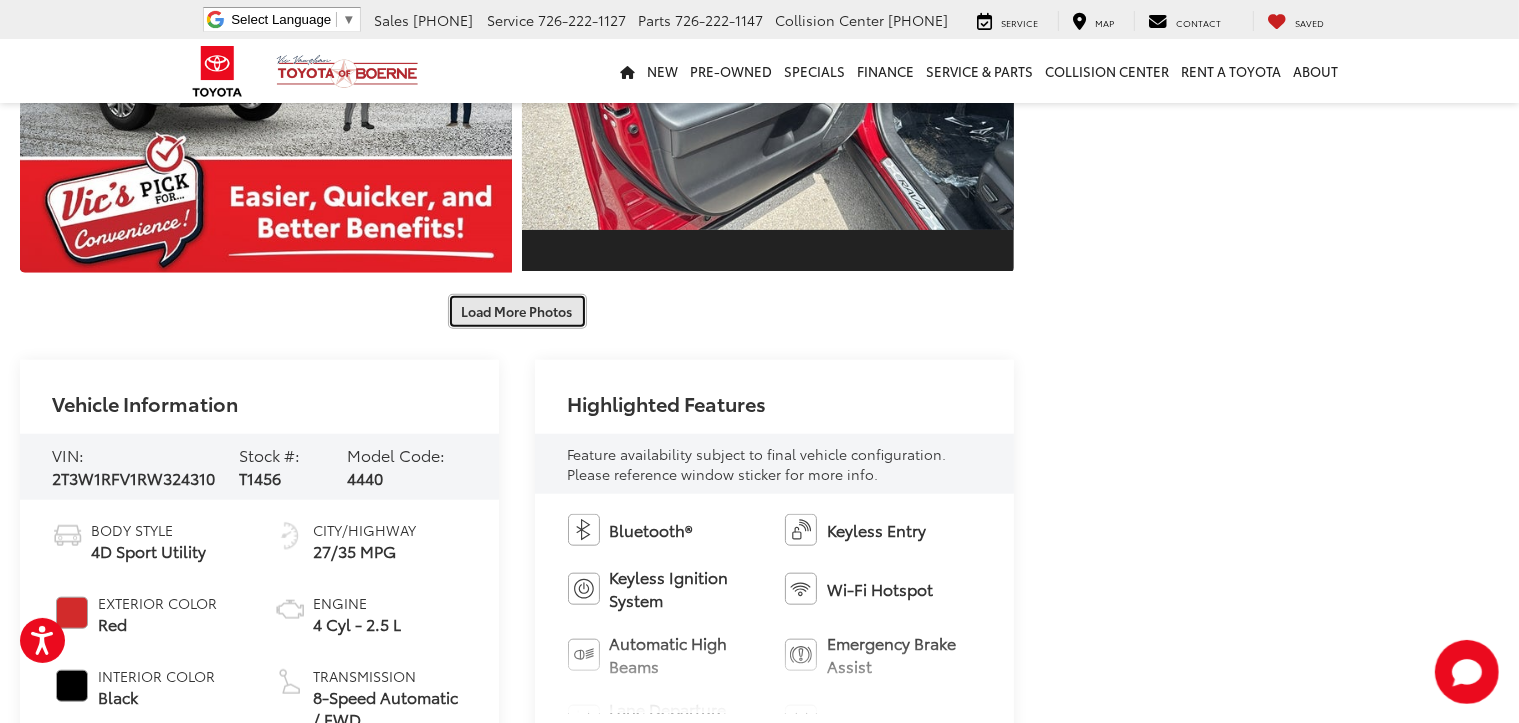 click on "Load More Photos" at bounding box center [517, 311] 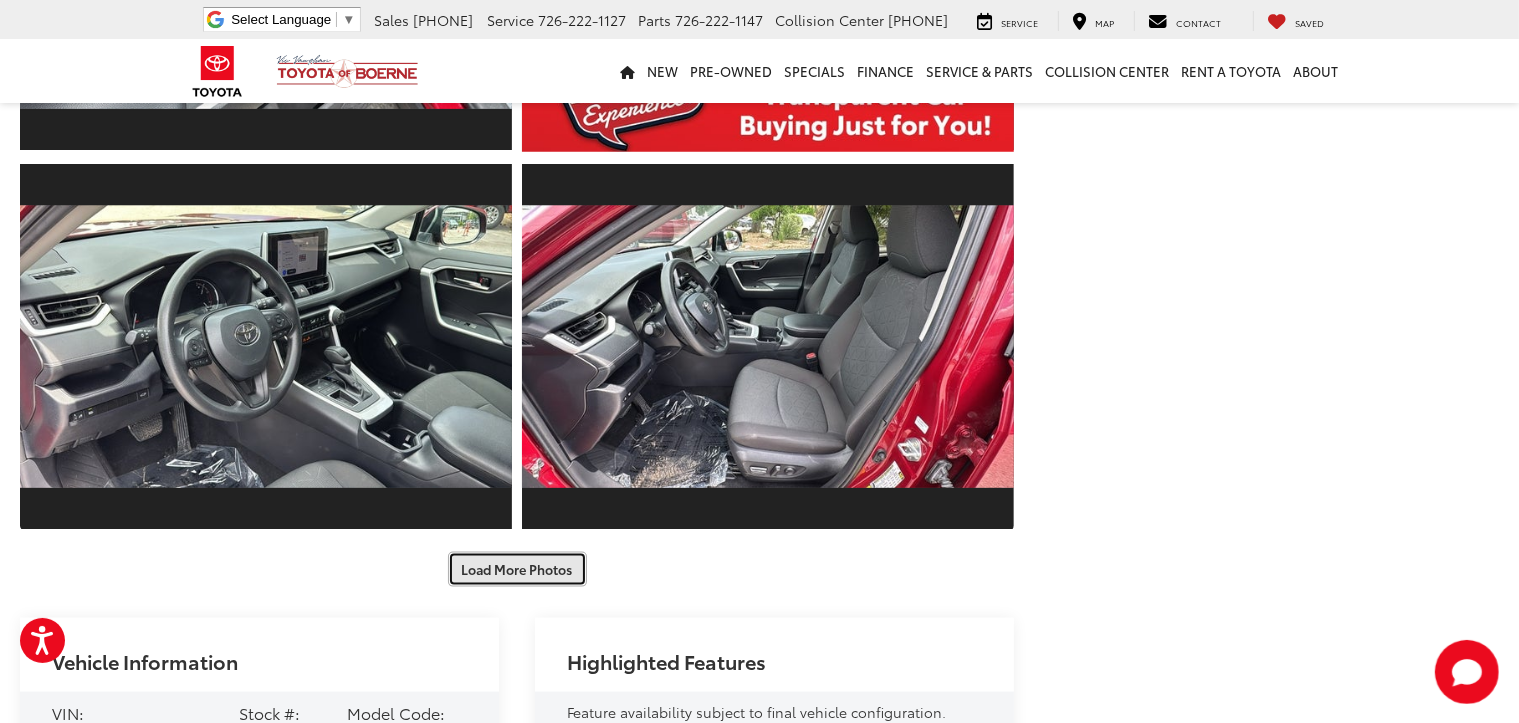 scroll, scrollTop: 2800, scrollLeft: 0, axis: vertical 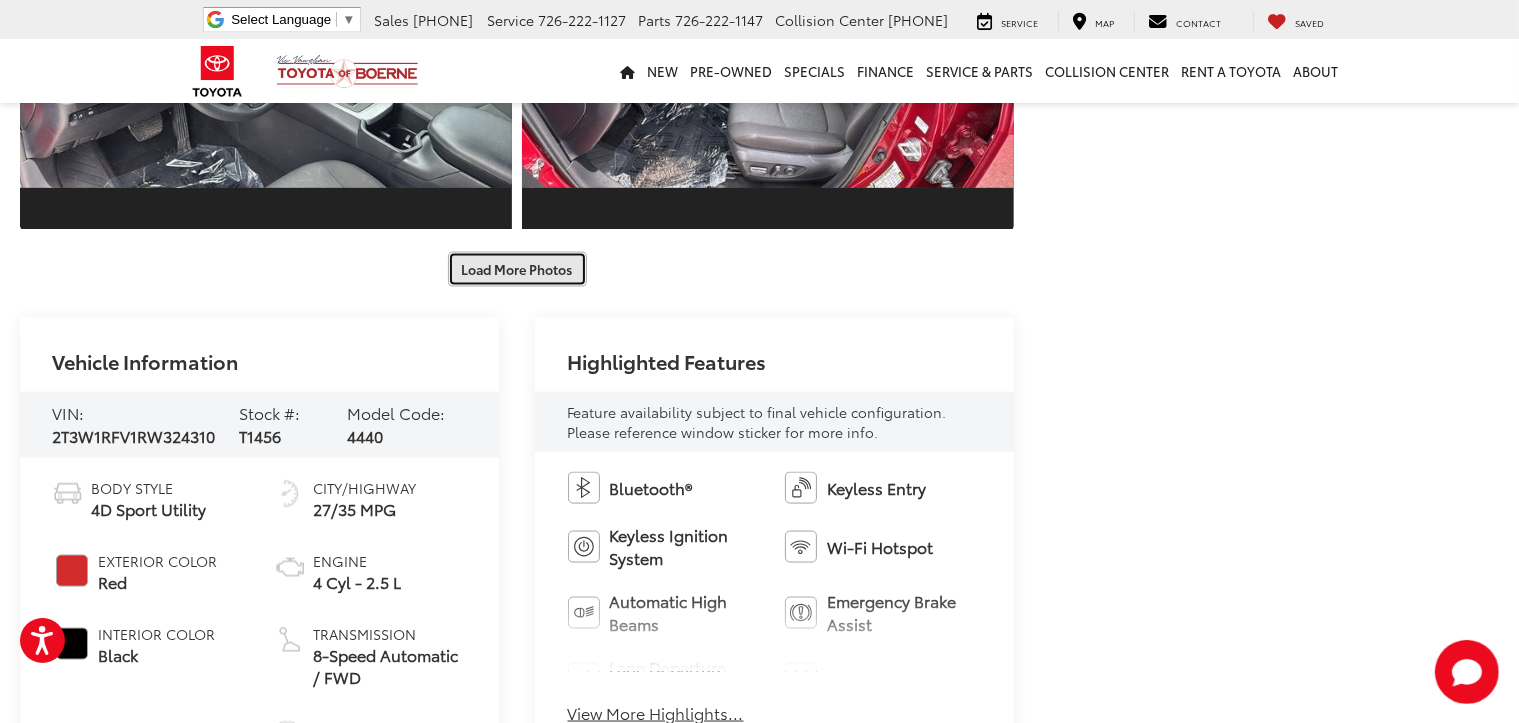 click on "Load More Photos" at bounding box center [517, 269] 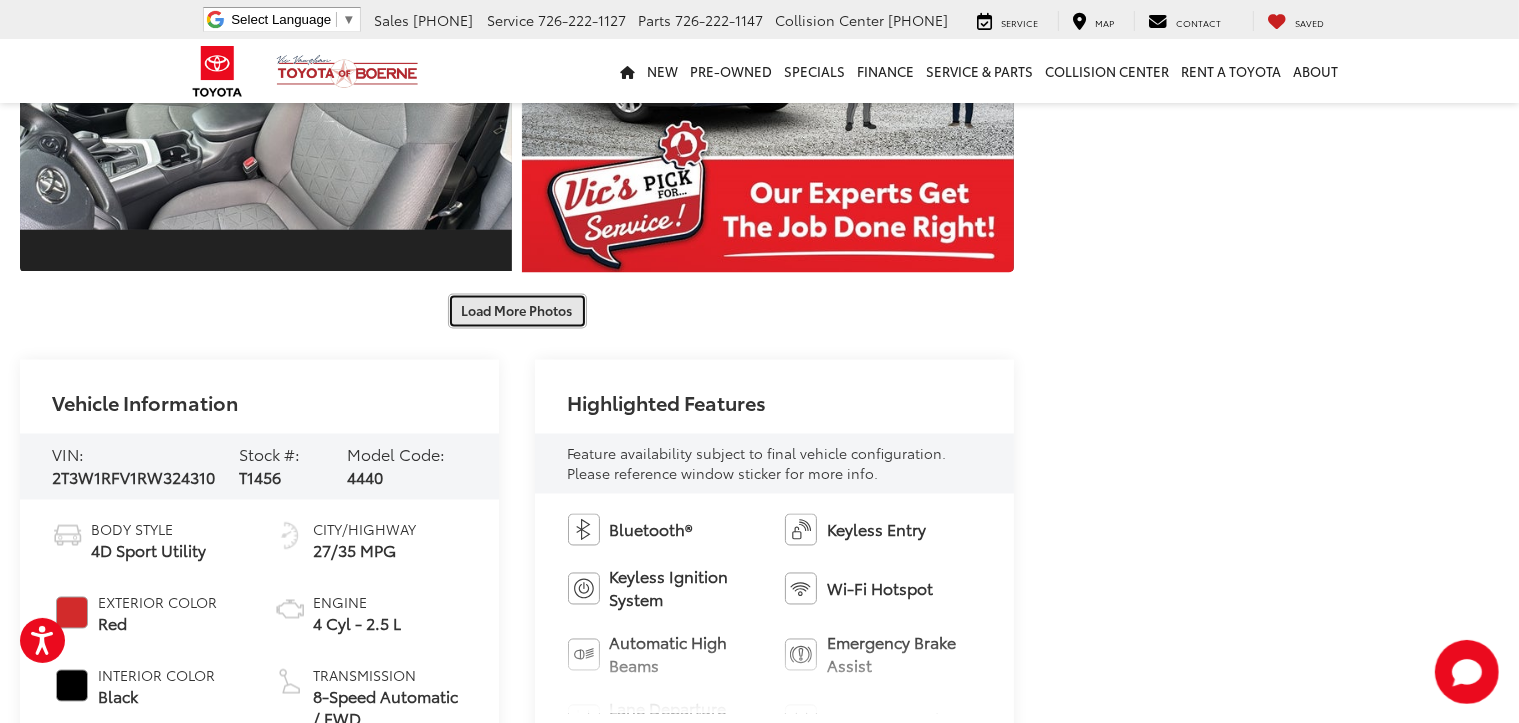 scroll, scrollTop: 3600, scrollLeft: 0, axis: vertical 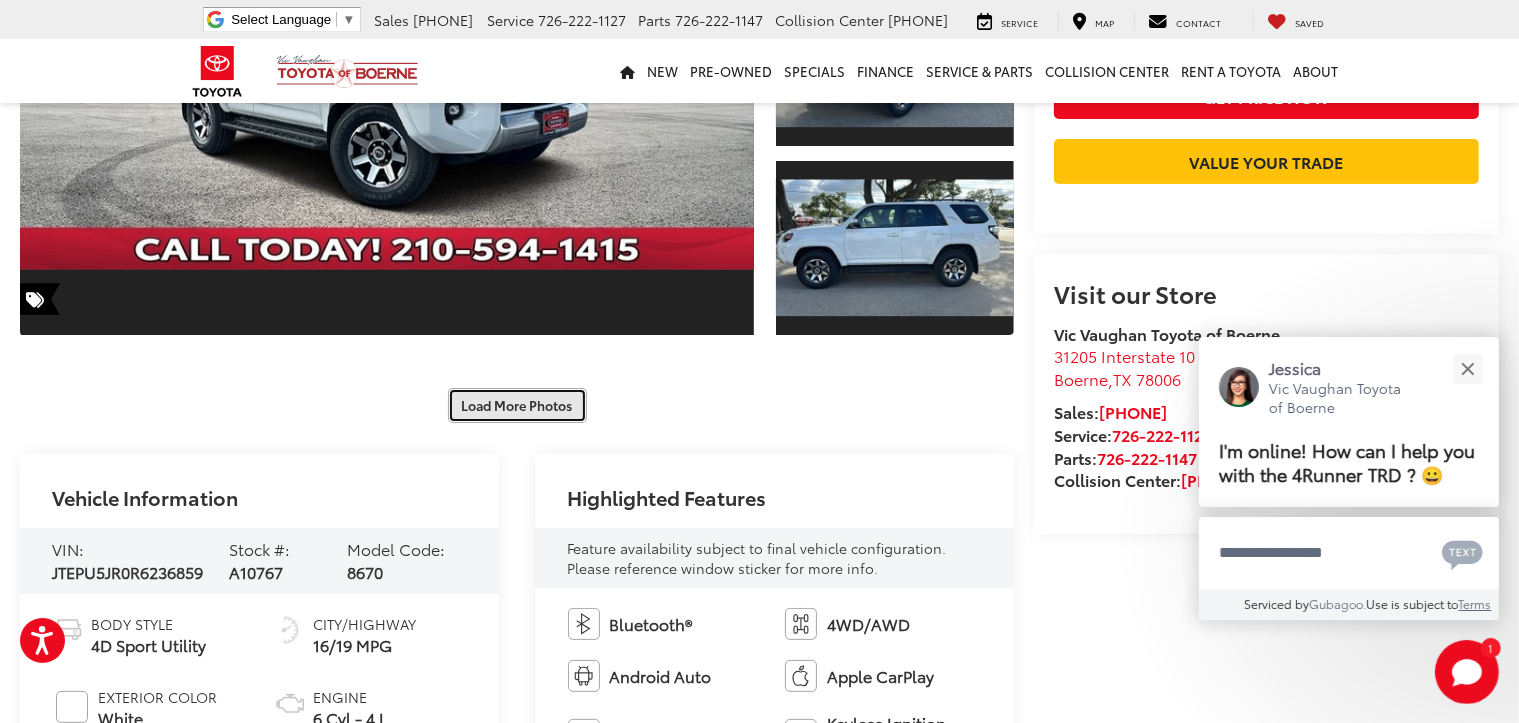 click on "Load More Photos" at bounding box center (517, 405) 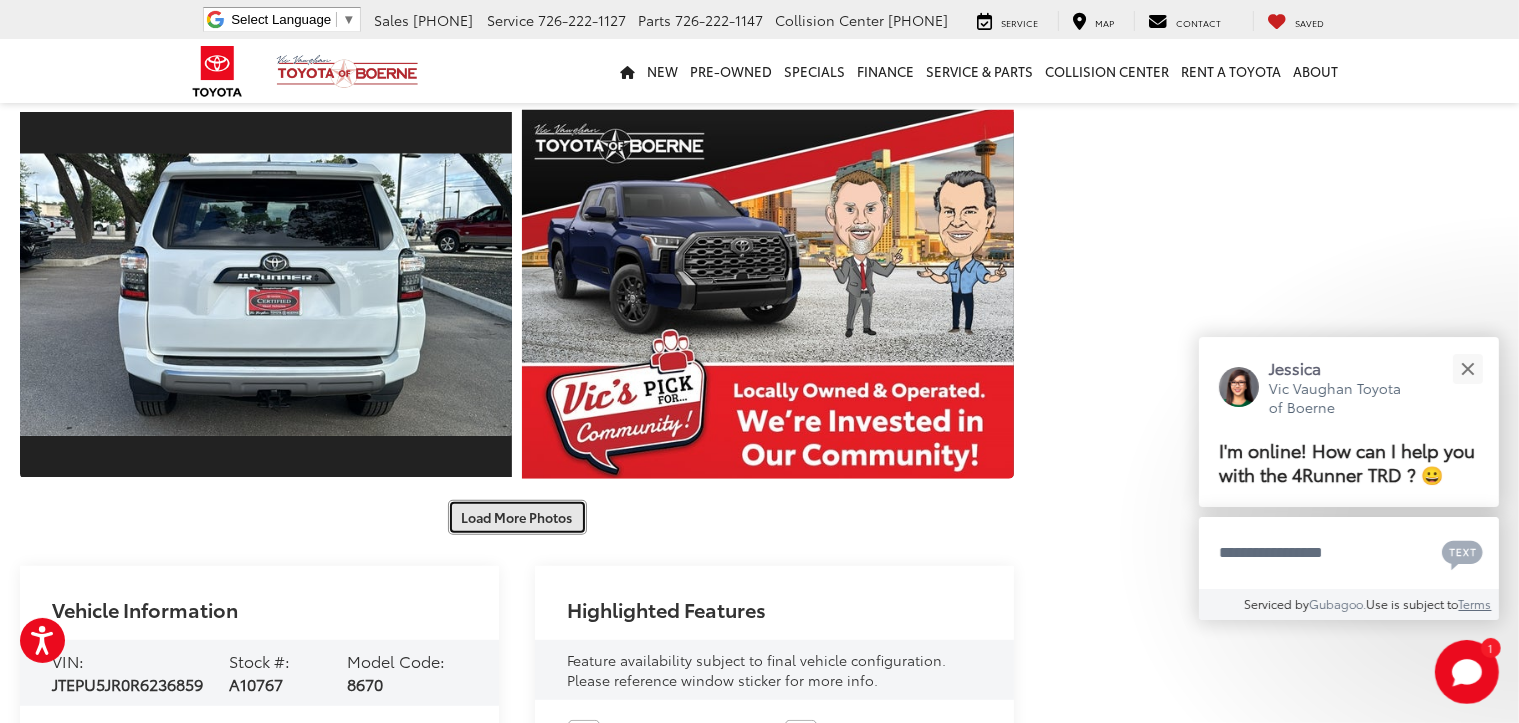 scroll, scrollTop: 1100, scrollLeft: 0, axis: vertical 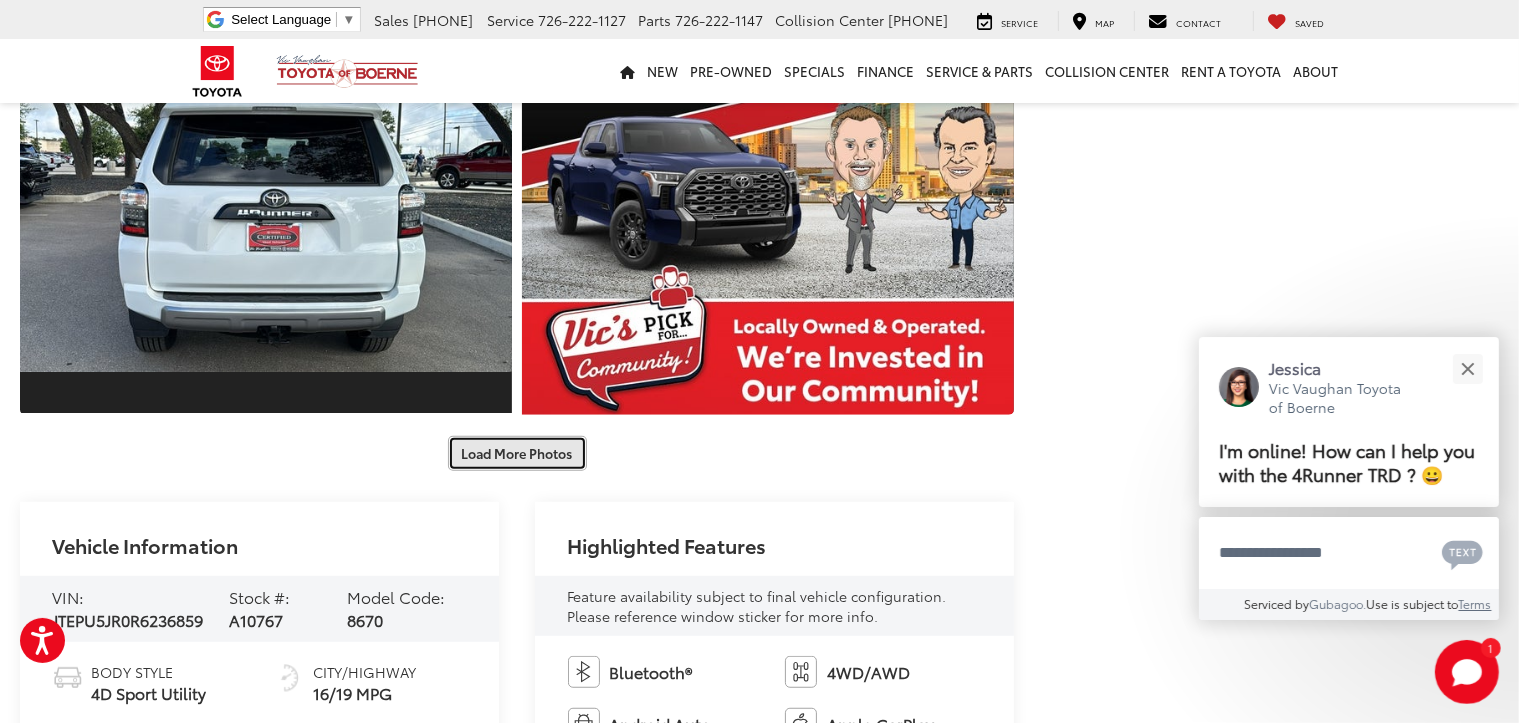 click on "Load More Photos" at bounding box center (517, 453) 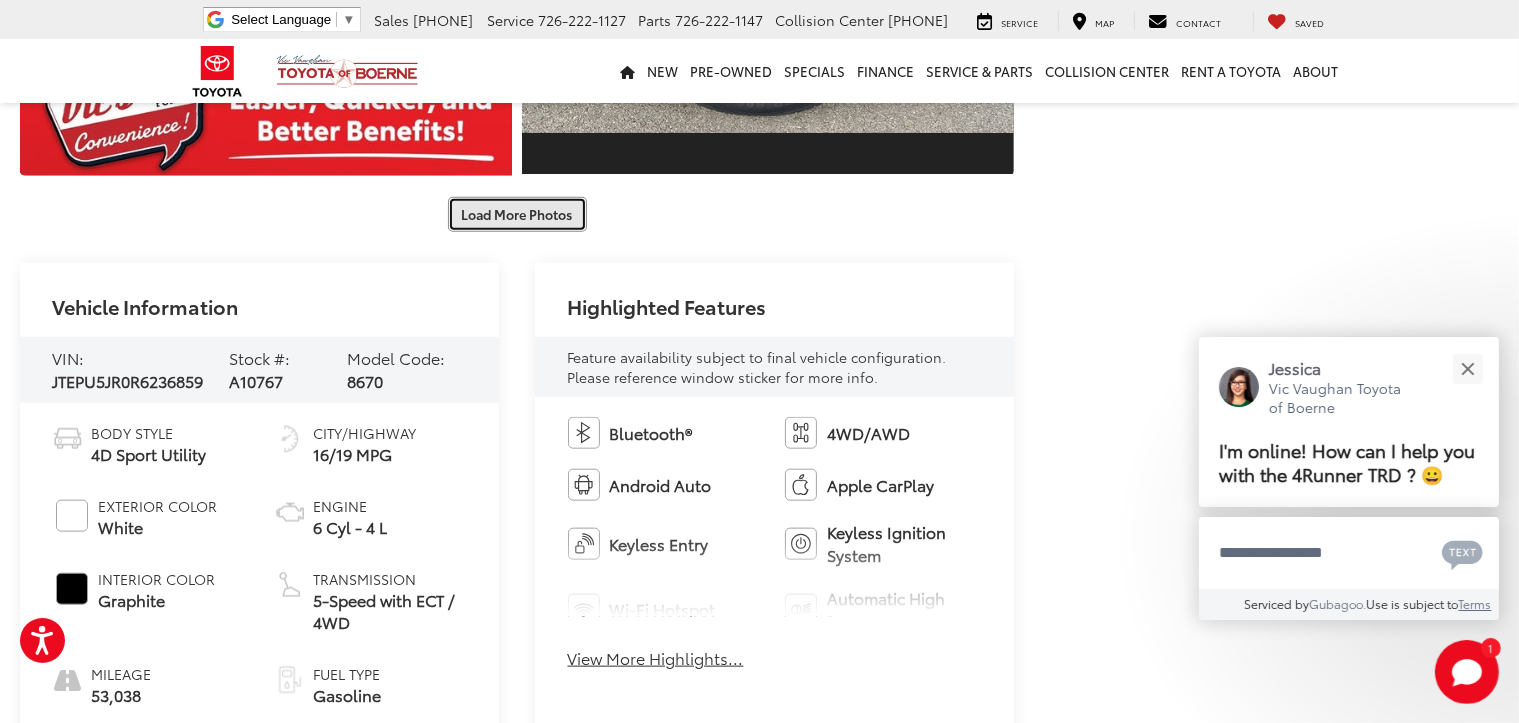scroll, scrollTop: 2100, scrollLeft: 0, axis: vertical 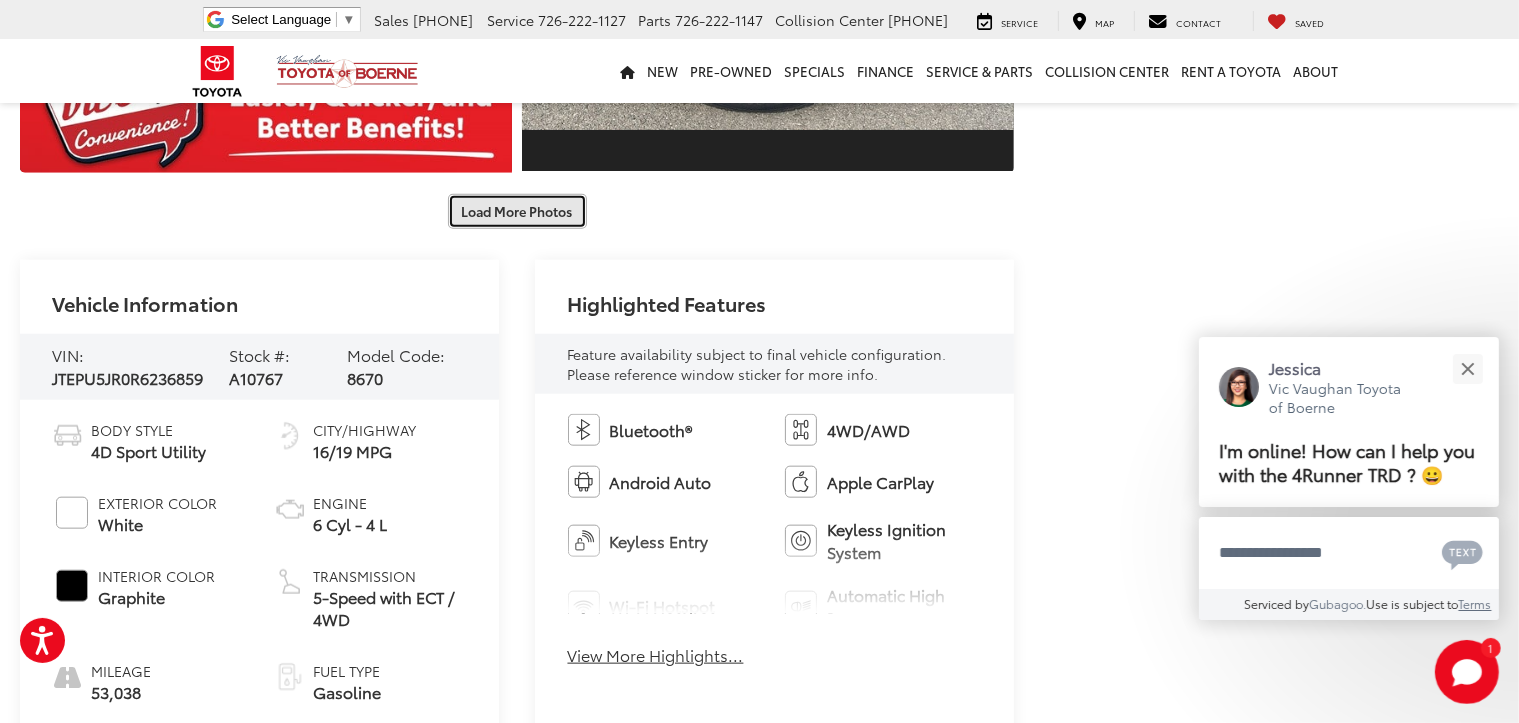 click on "Load More Photos" at bounding box center [517, 211] 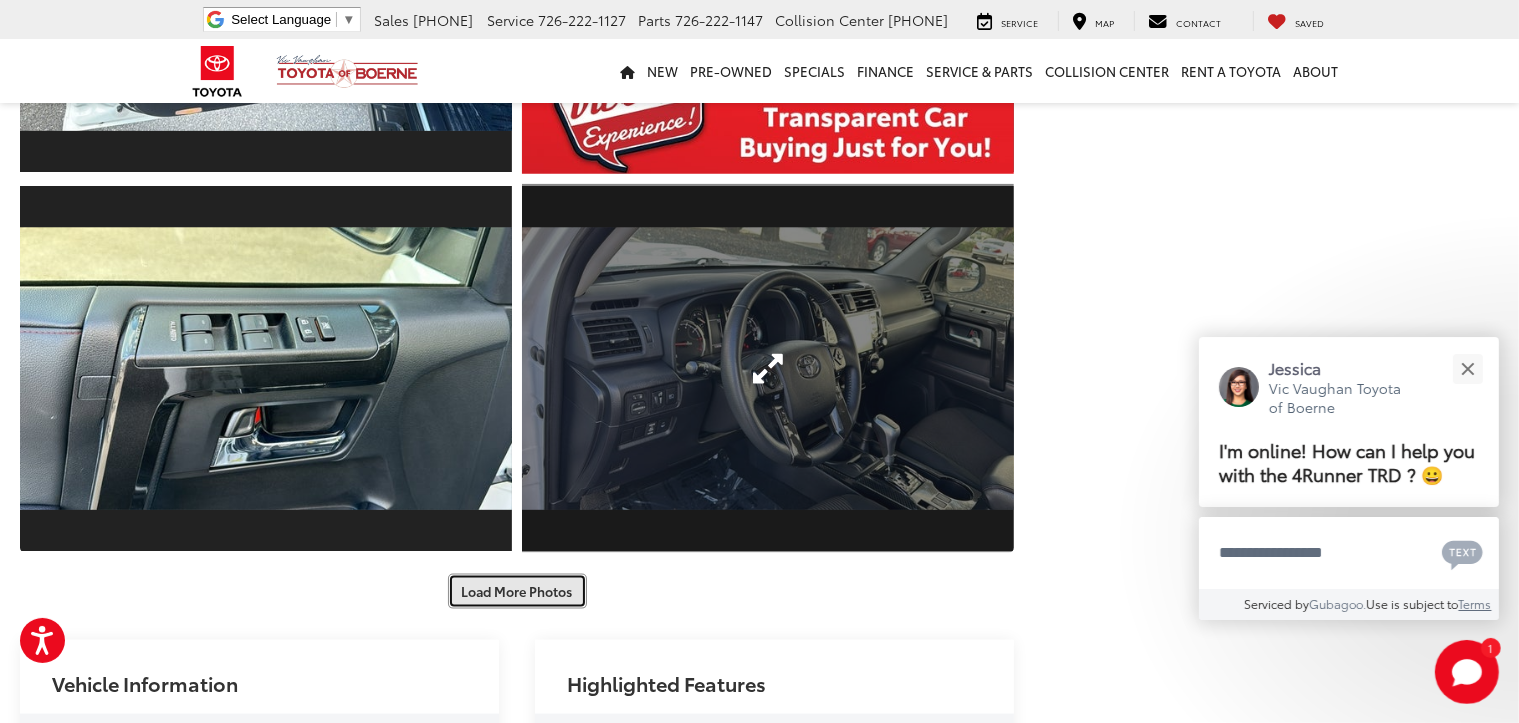 scroll, scrollTop: 2500, scrollLeft: 0, axis: vertical 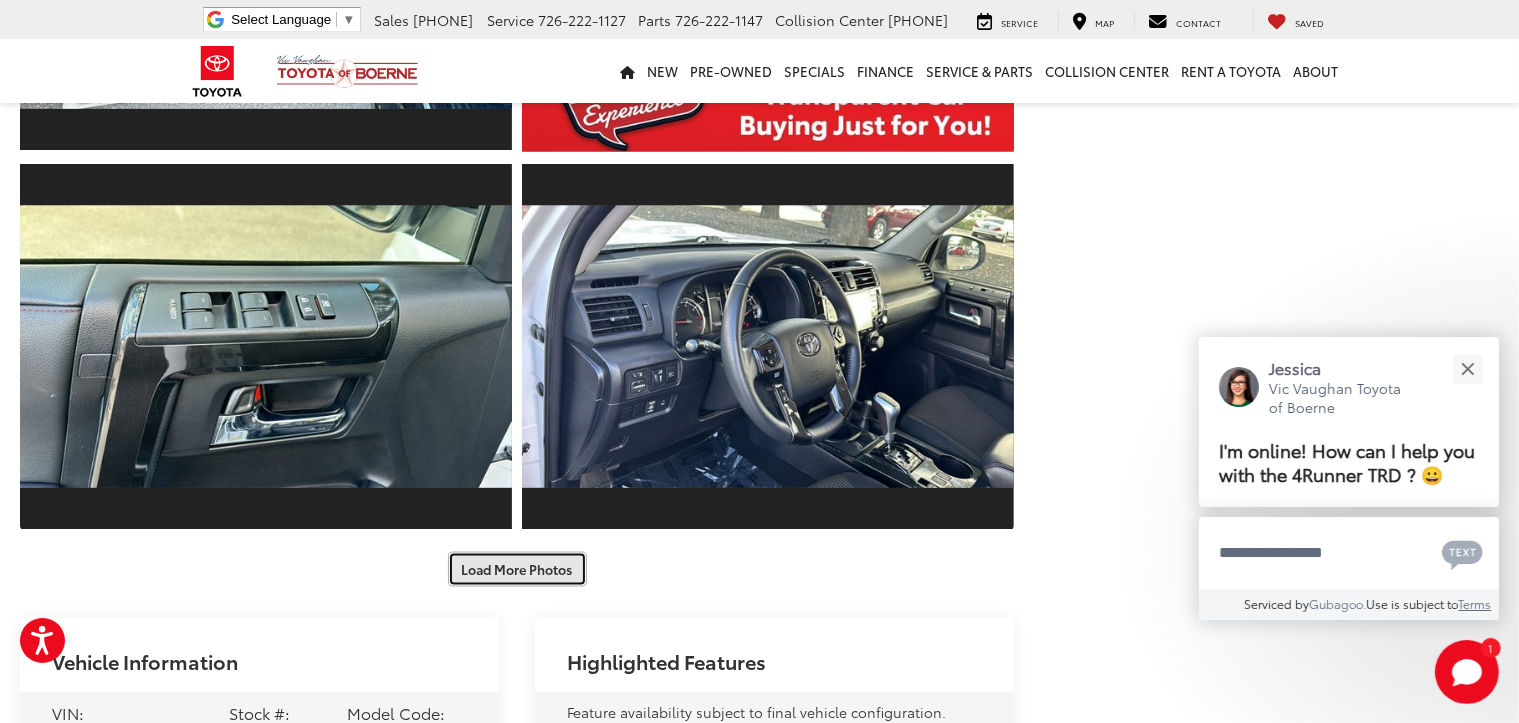 click on "Load More Photos" at bounding box center [517, 569] 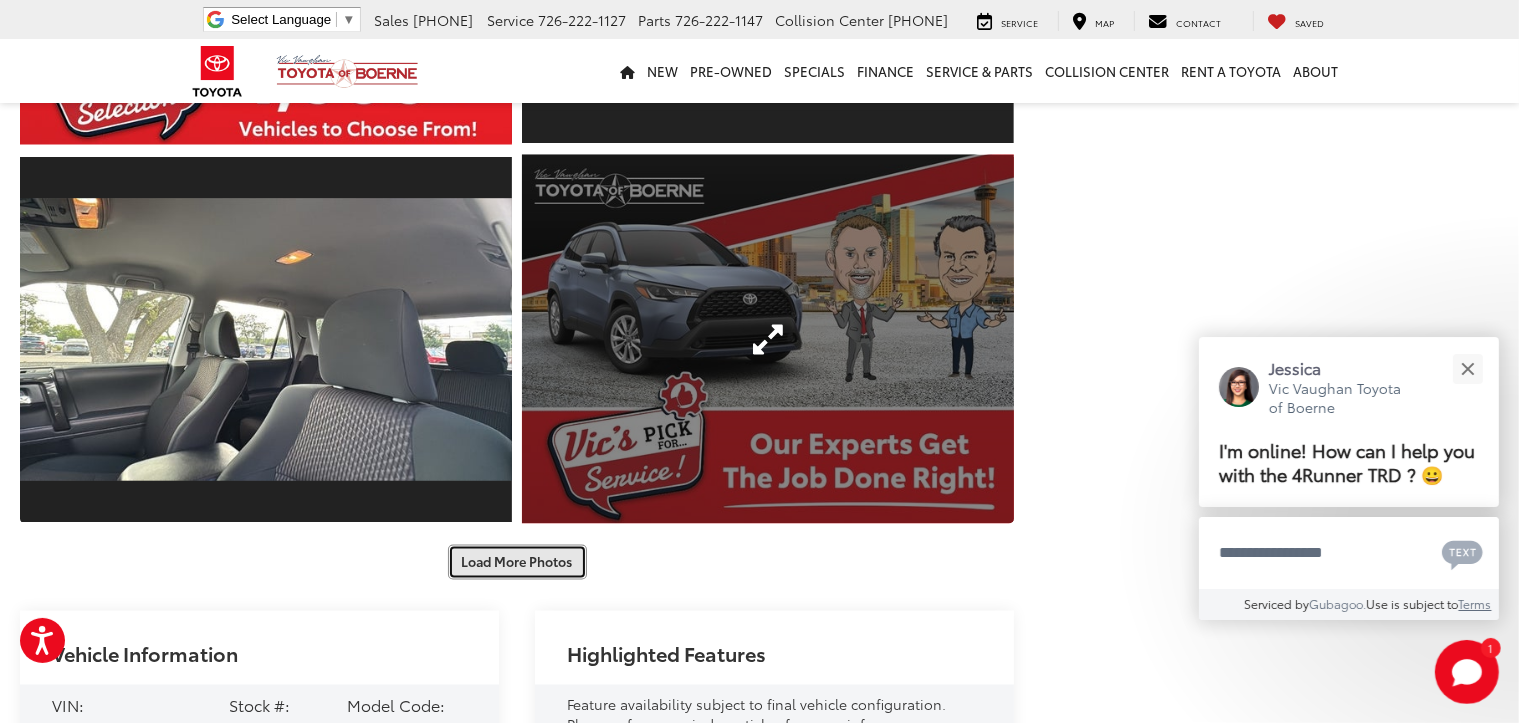 scroll, scrollTop: 3300, scrollLeft: 0, axis: vertical 